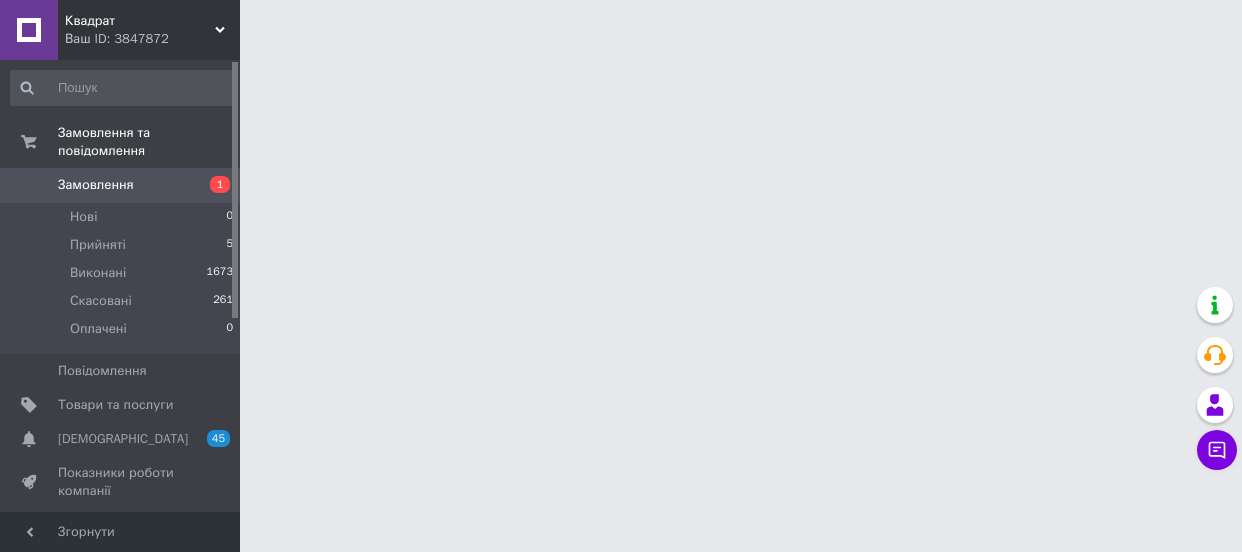 scroll, scrollTop: 0, scrollLeft: 0, axis: both 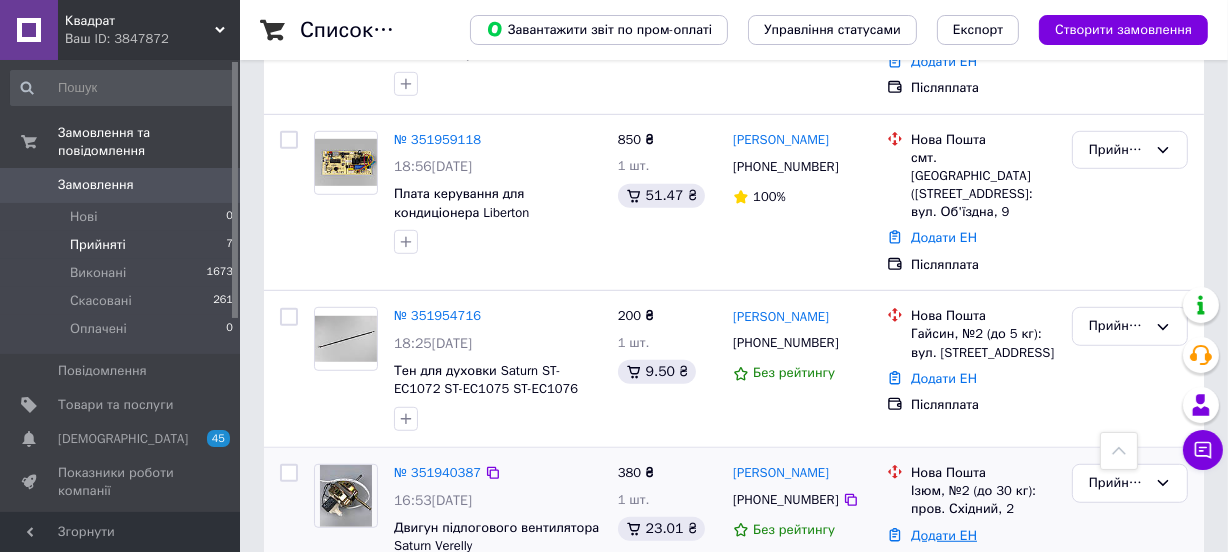 click on "Додати ЕН" at bounding box center (944, 535) 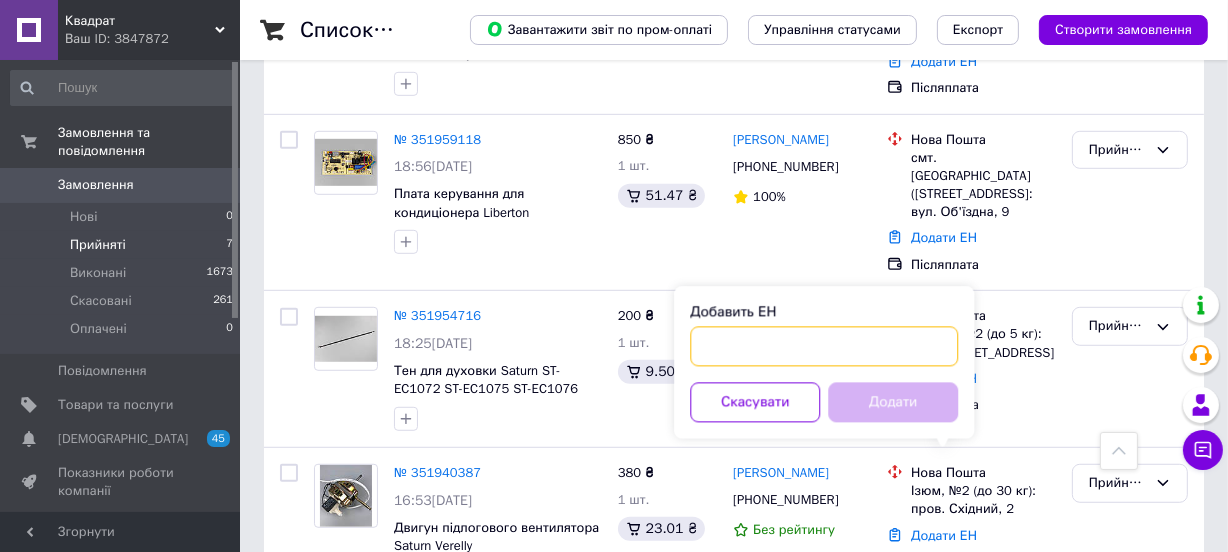 click on "Добавить ЕН" at bounding box center (824, 347) 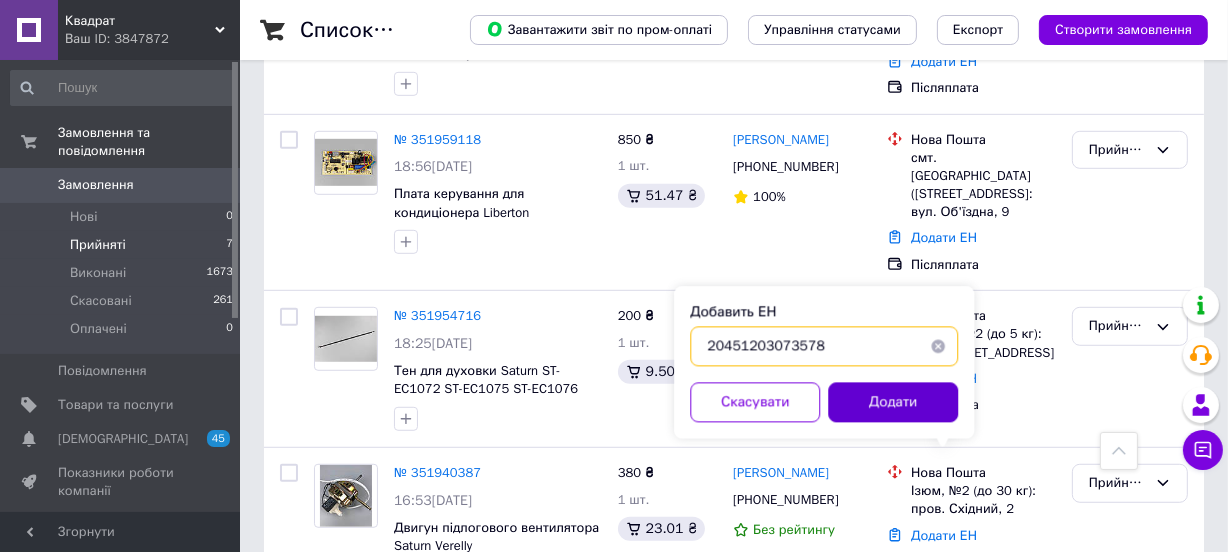 type on "20451203073578" 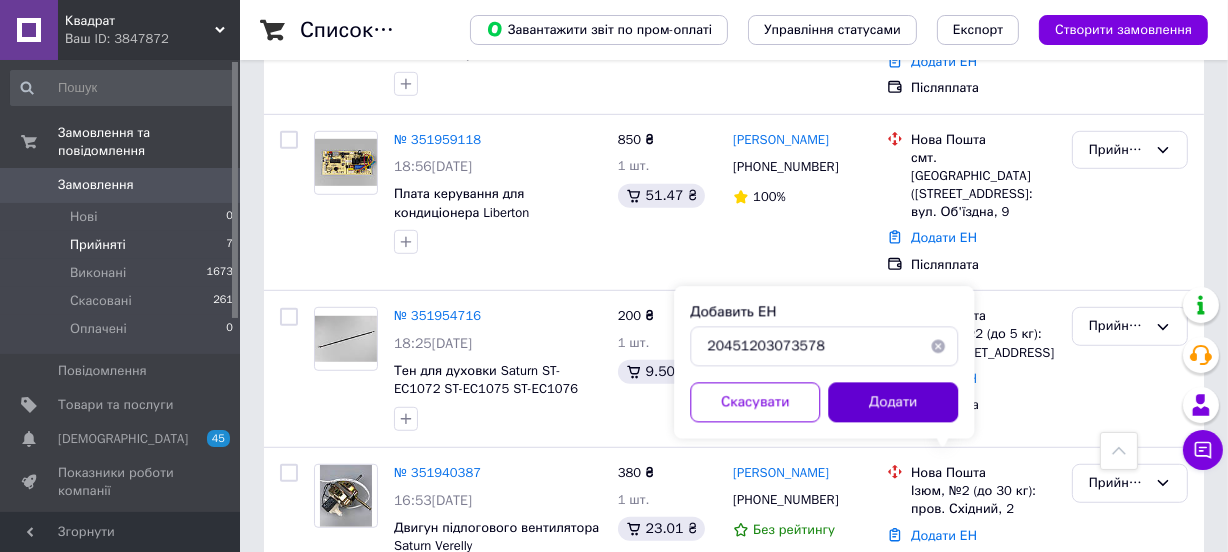 click on "Додати" at bounding box center (893, 403) 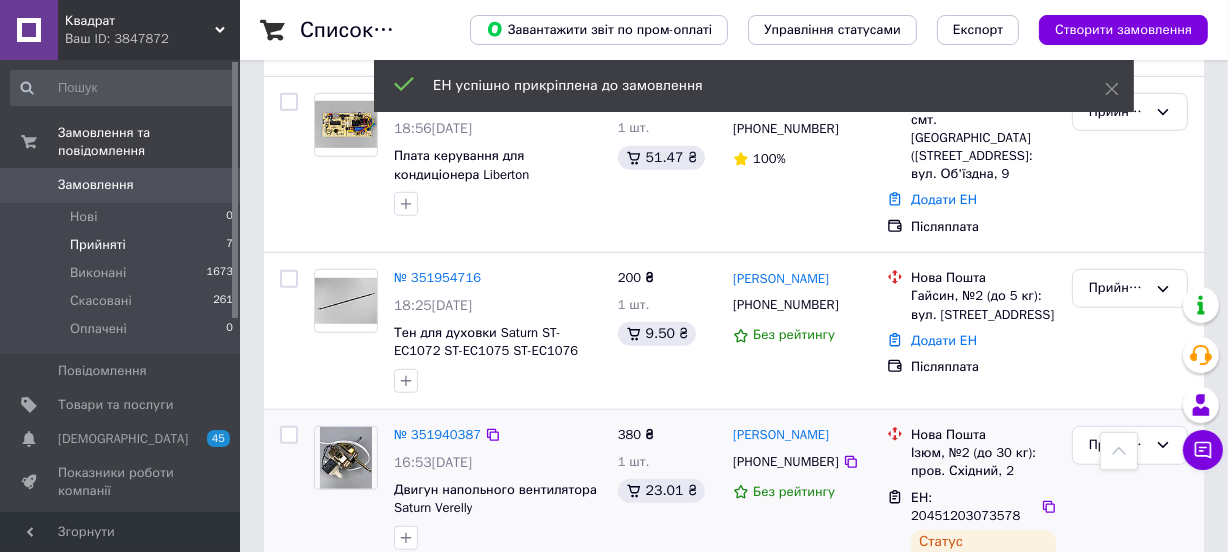 scroll, scrollTop: 1117, scrollLeft: 0, axis: vertical 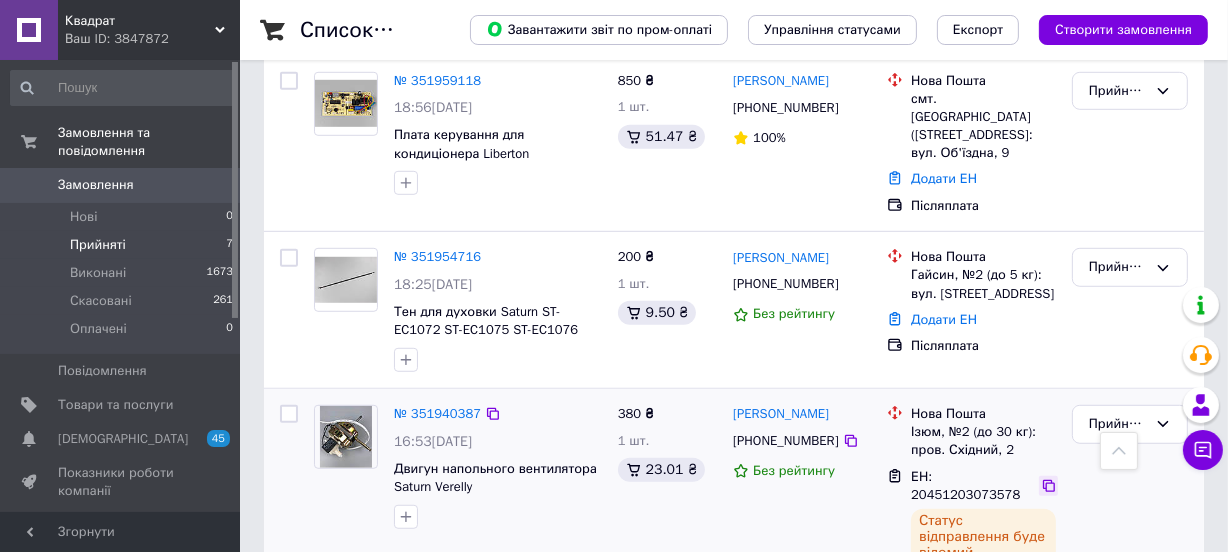 click 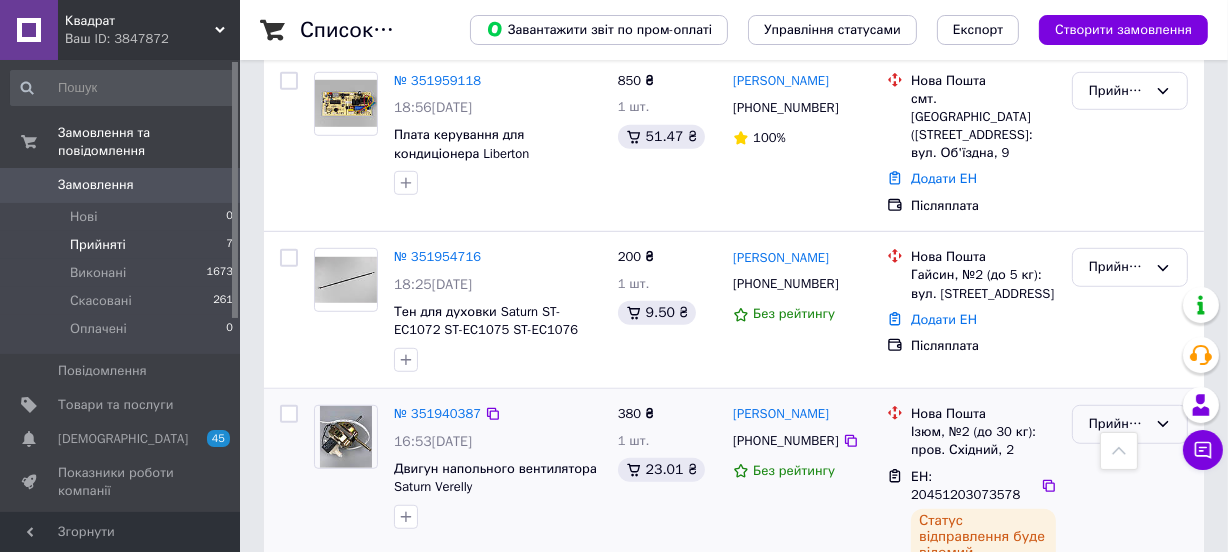 click on "Прийнято" at bounding box center (1118, 424) 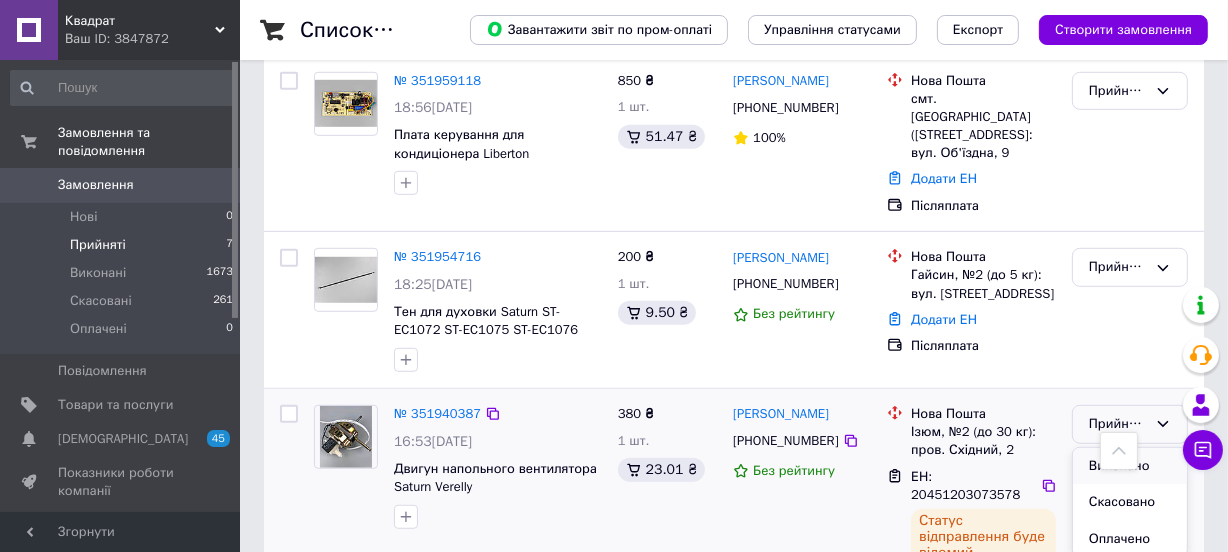 click on "Виконано" at bounding box center (1130, 466) 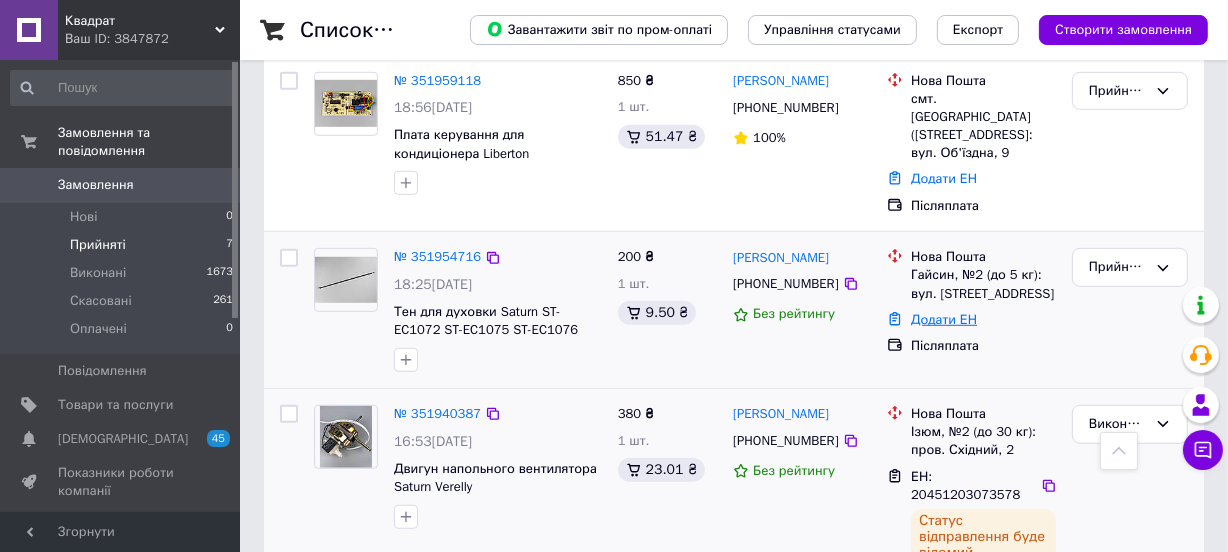 click on "Додати ЕН" at bounding box center (944, 319) 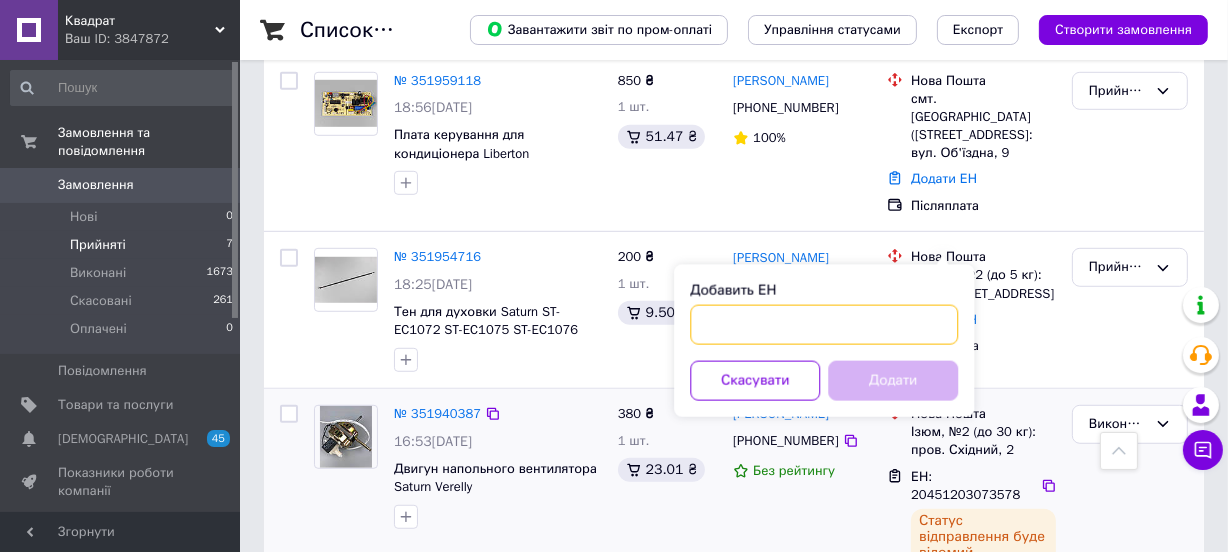 click on "Добавить ЕН" at bounding box center (824, 325) 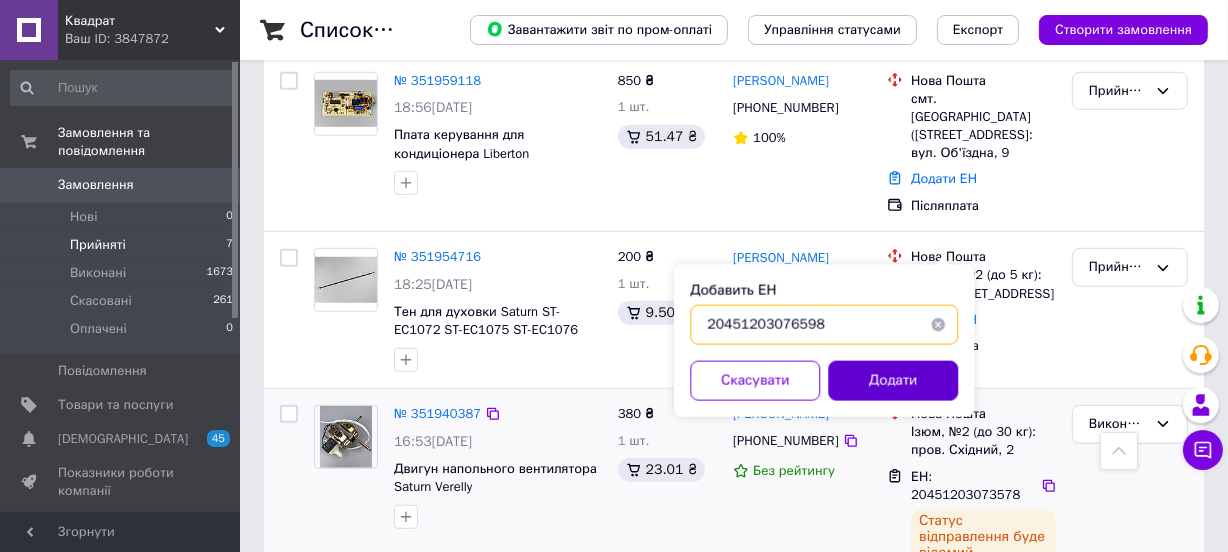 type on "20451203076598" 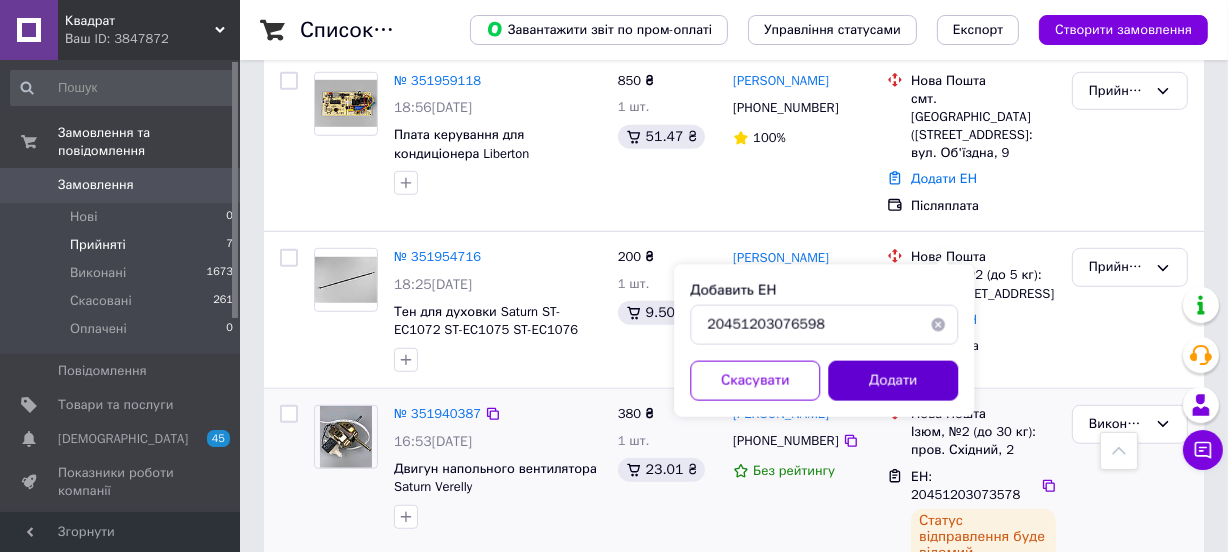 click on "Додати" at bounding box center [893, 381] 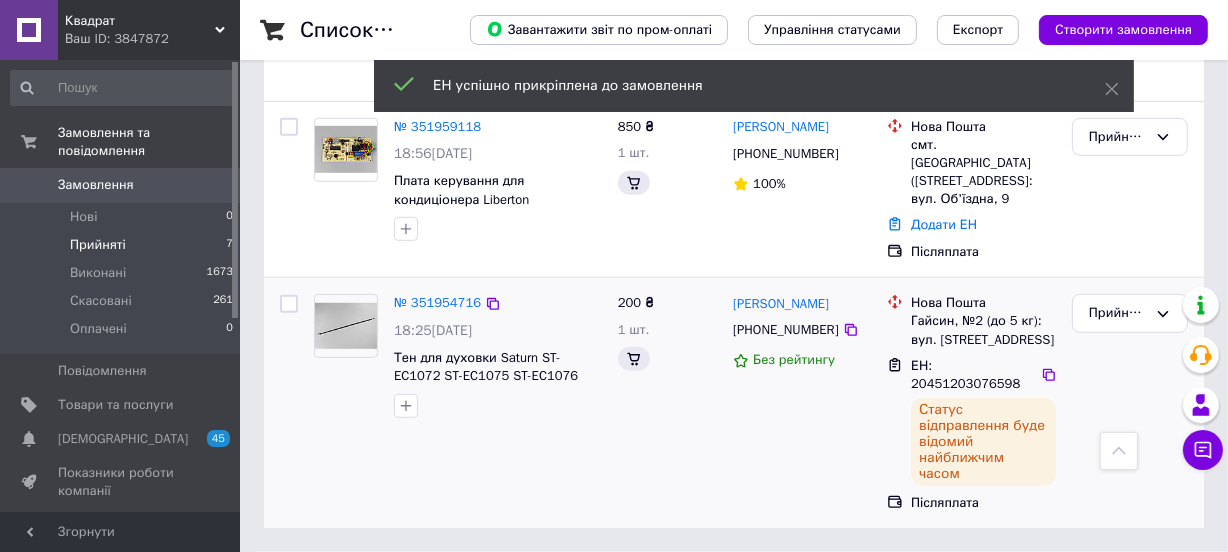 scroll, scrollTop: 960, scrollLeft: 0, axis: vertical 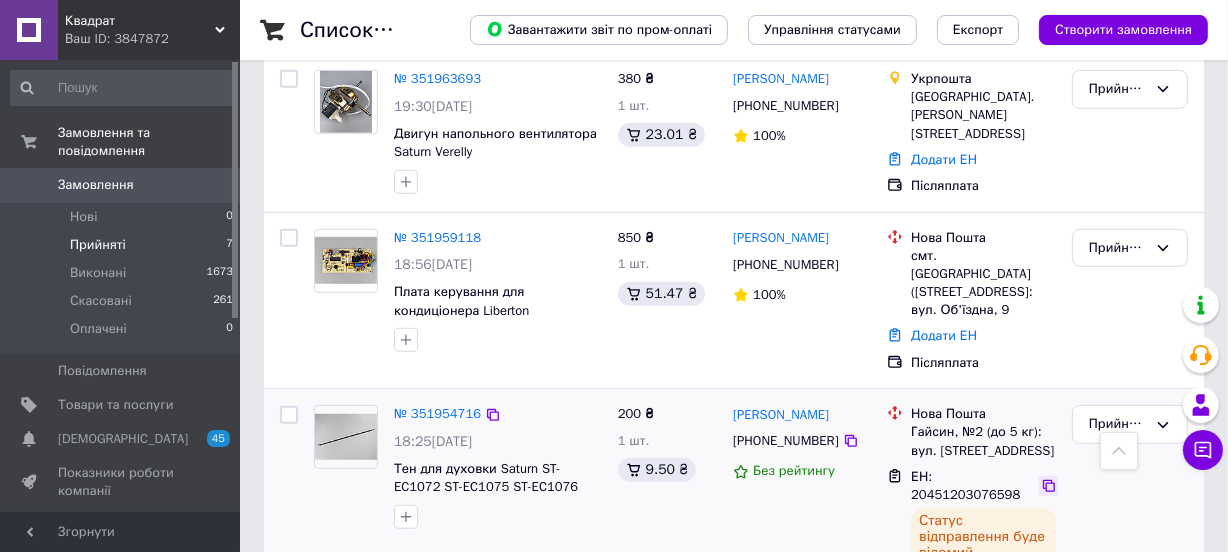 click 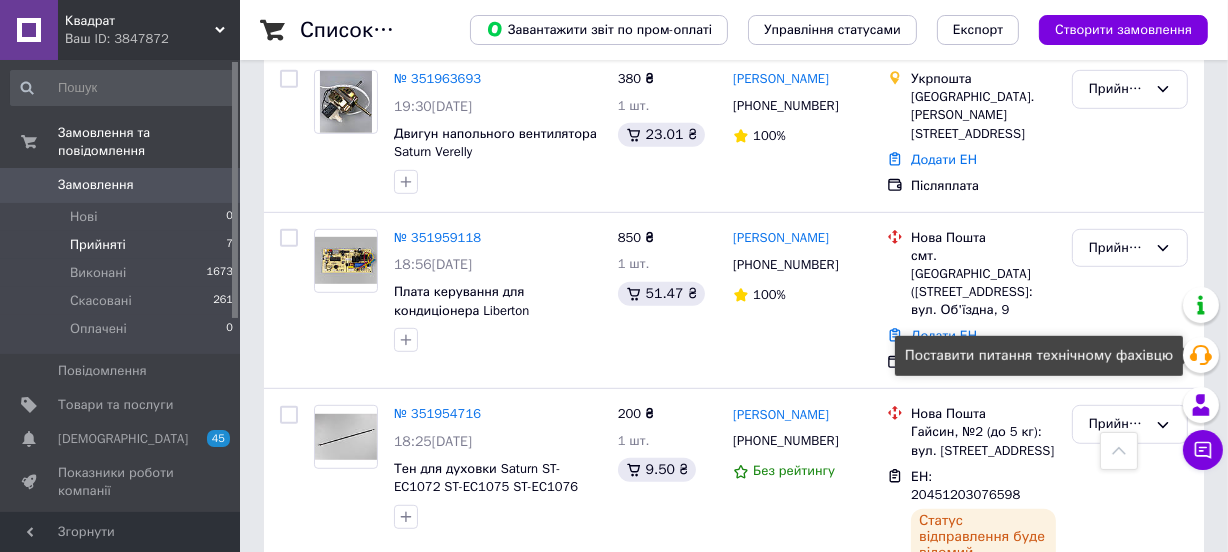 click on "Поставити питання технічному фахівцю" at bounding box center [1039, 356] 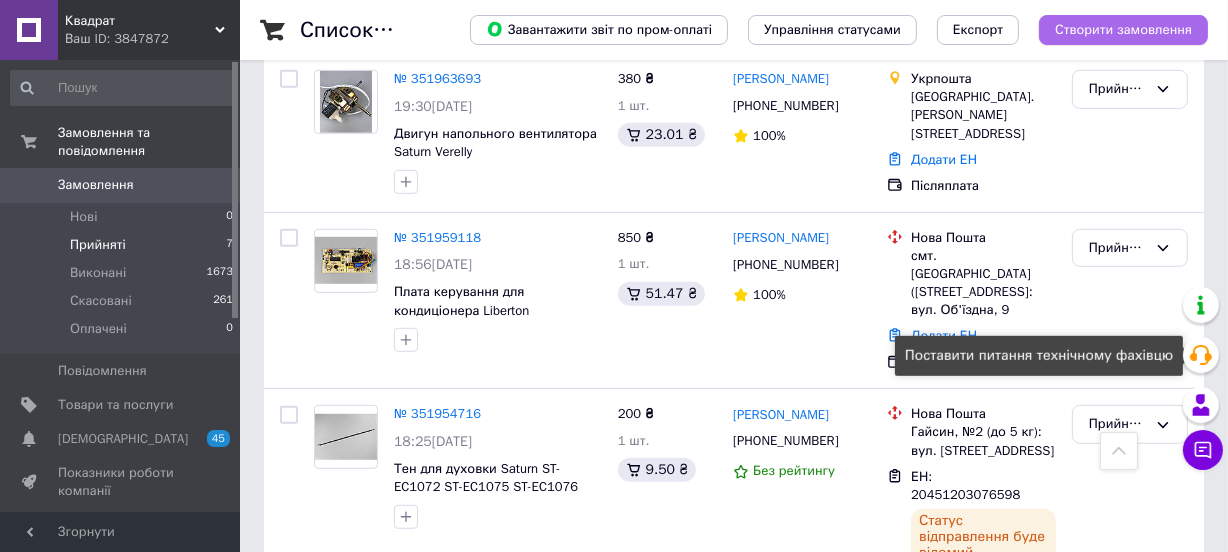 click on "Прийнято" at bounding box center [1130, 514] 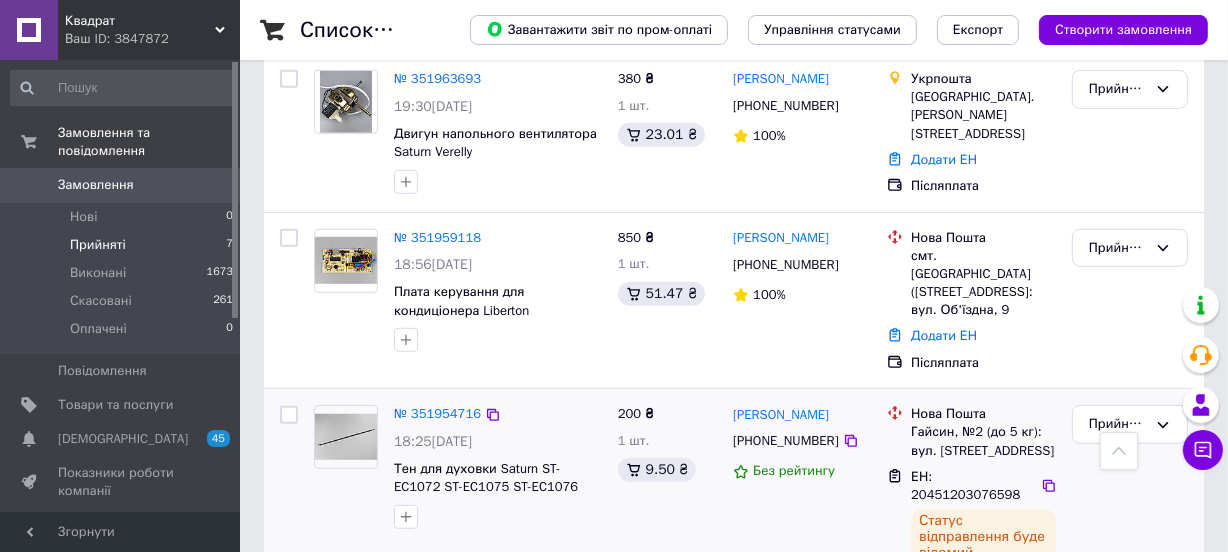 drag, startPoint x: 1119, startPoint y: 350, endPoint x: 1096, endPoint y: 370, distance: 30.479502 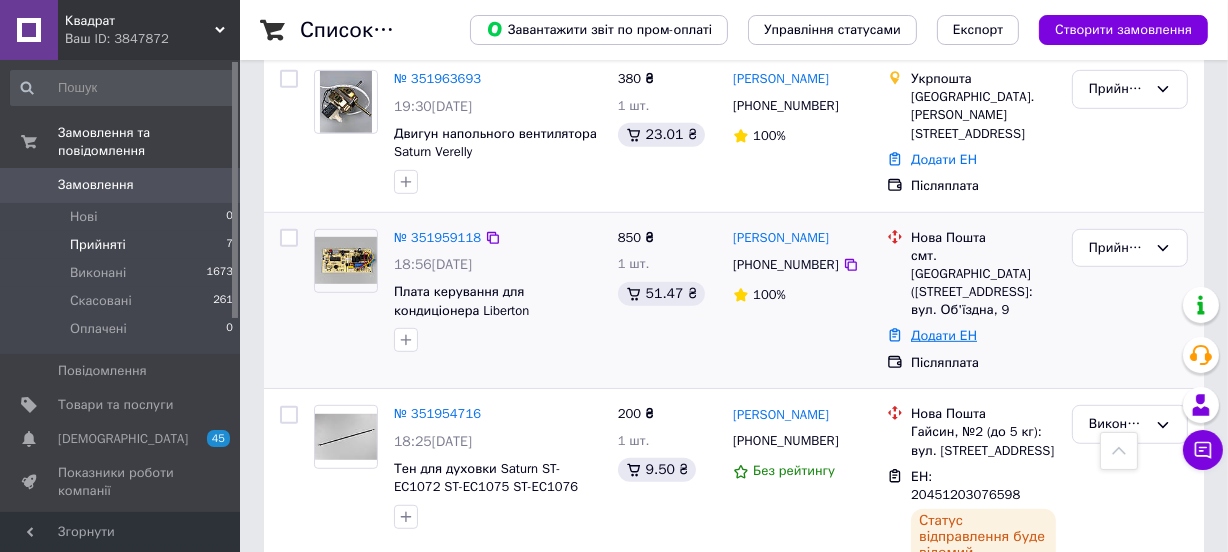 click on "Додати ЕН" at bounding box center (944, 335) 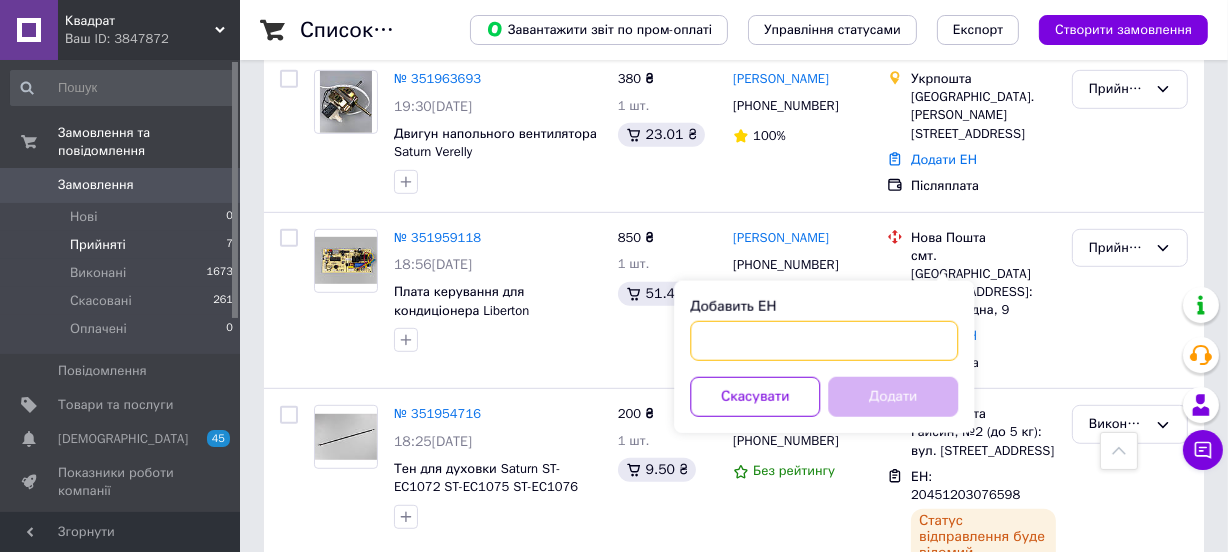click on "Добавить ЕН" at bounding box center [824, 341] 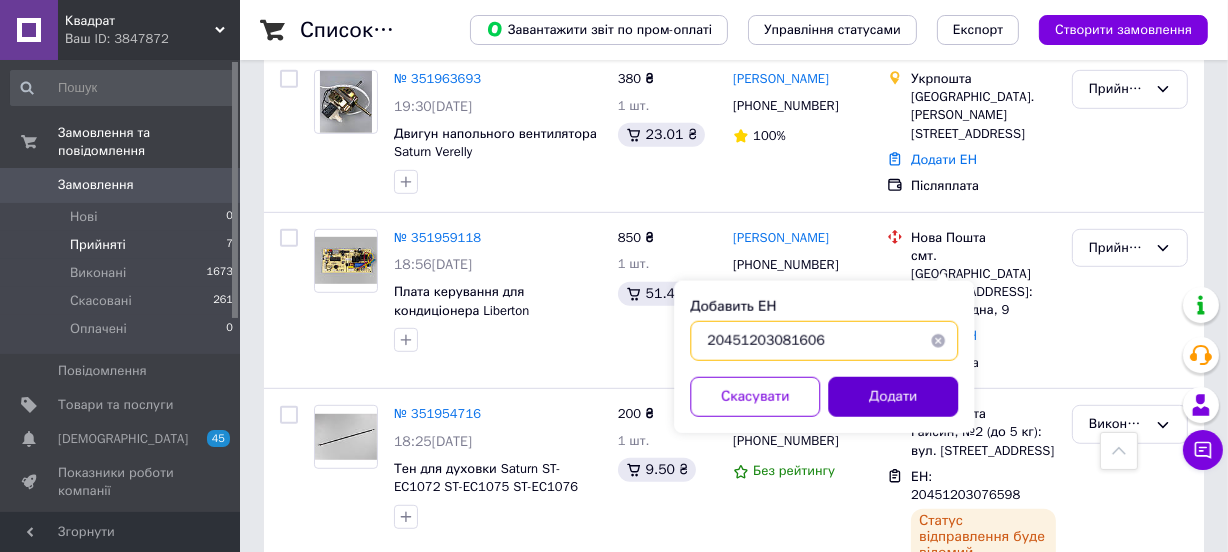 type on "20451203081606" 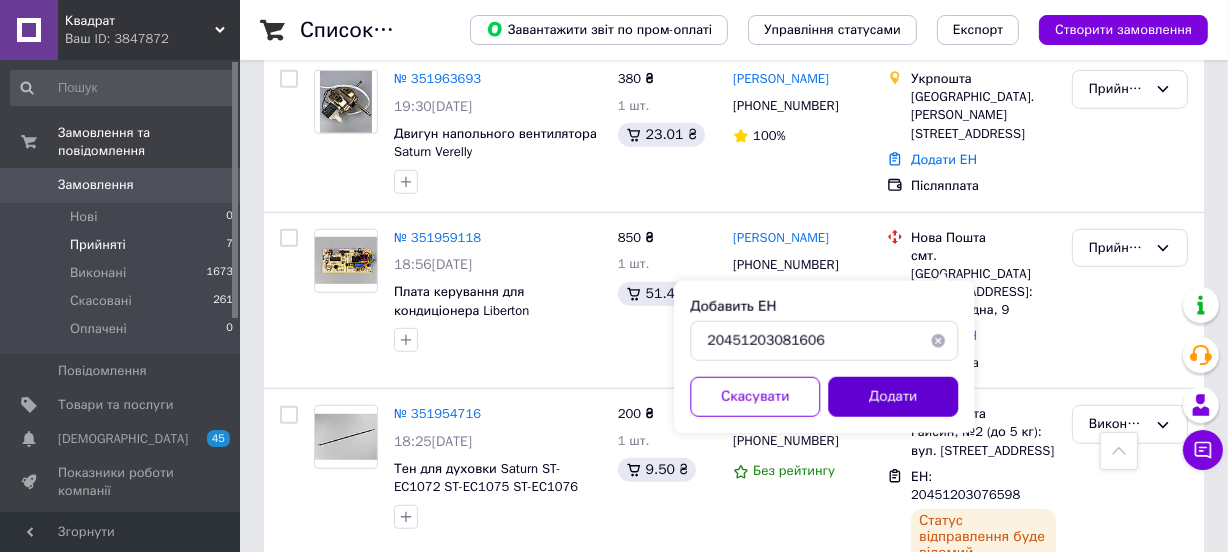 click on "Додати" at bounding box center [893, 397] 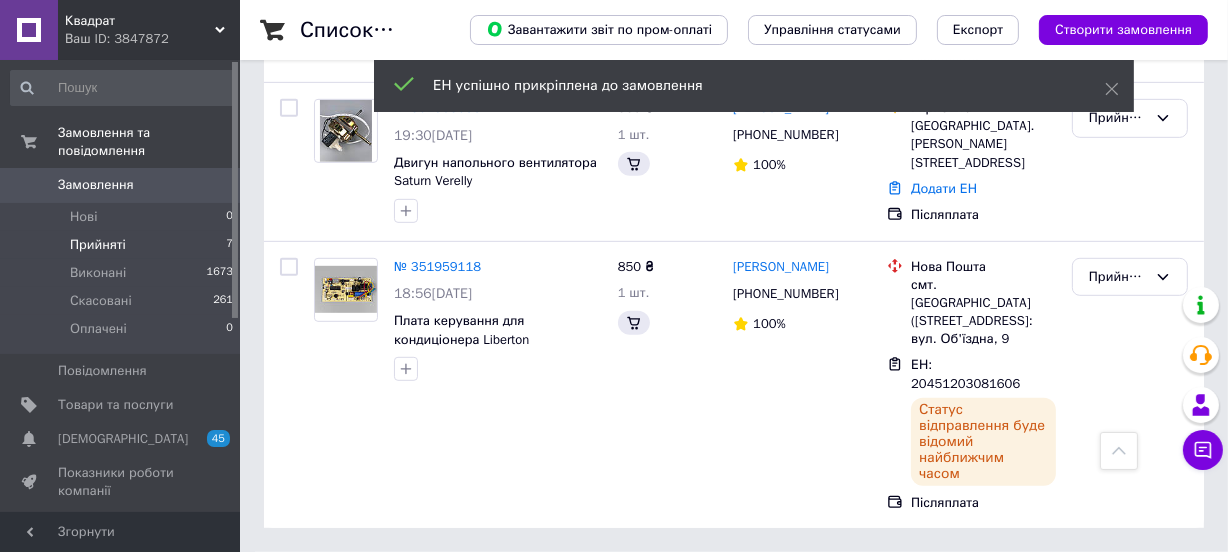 scroll, scrollTop: 820, scrollLeft: 0, axis: vertical 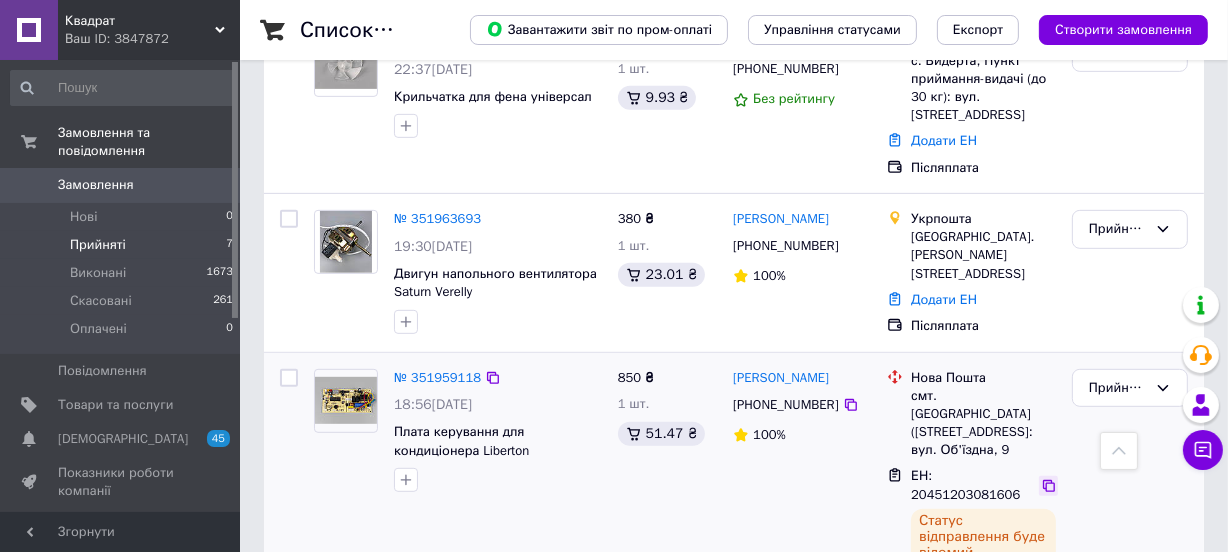 click 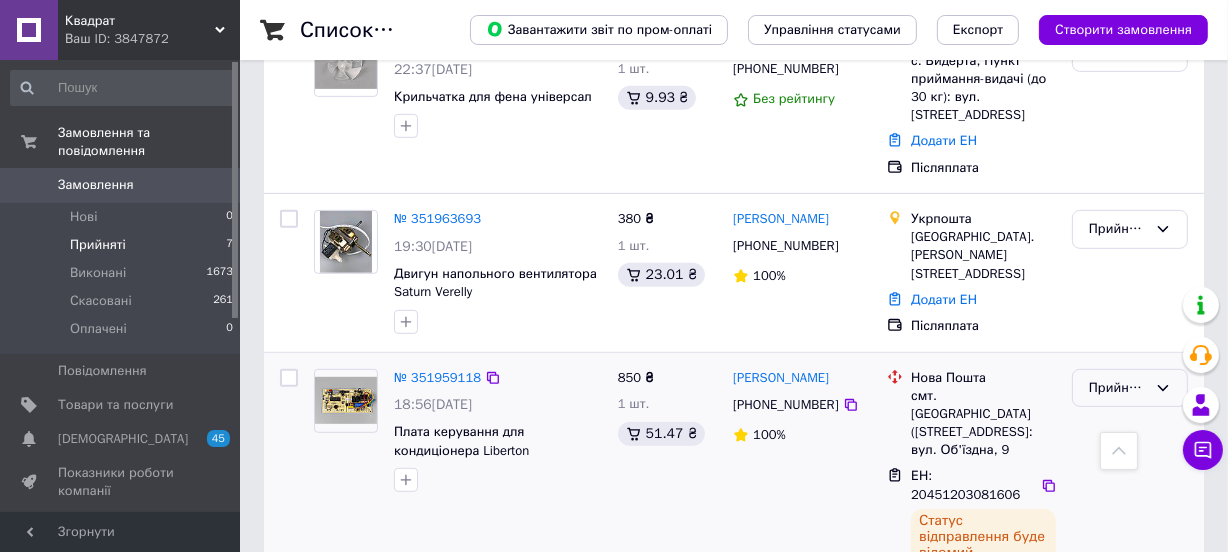 click on "Прийнято" at bounding box center [1118, 388] 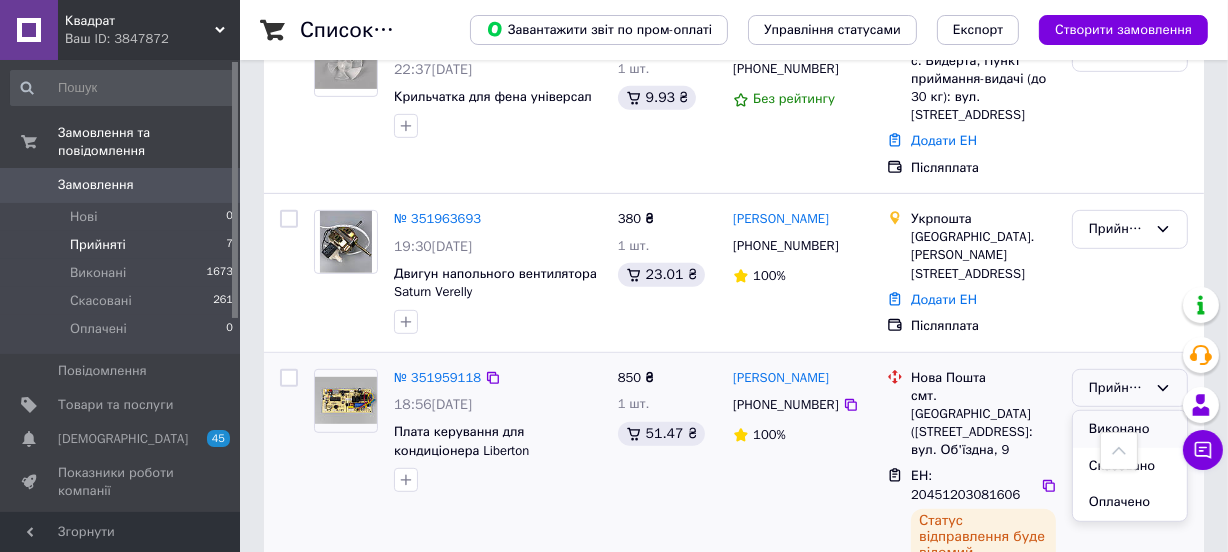 click on "Виконано" at bounding box center [1130, 429] 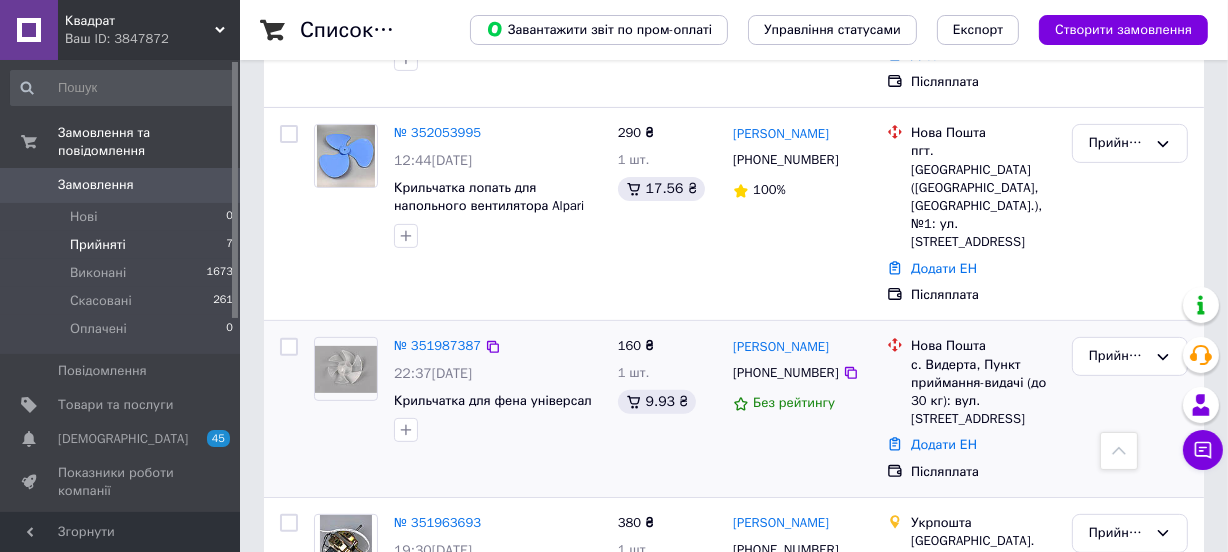 scroll, scrollTop: 548, scrollLeft: 0, axis: vertical 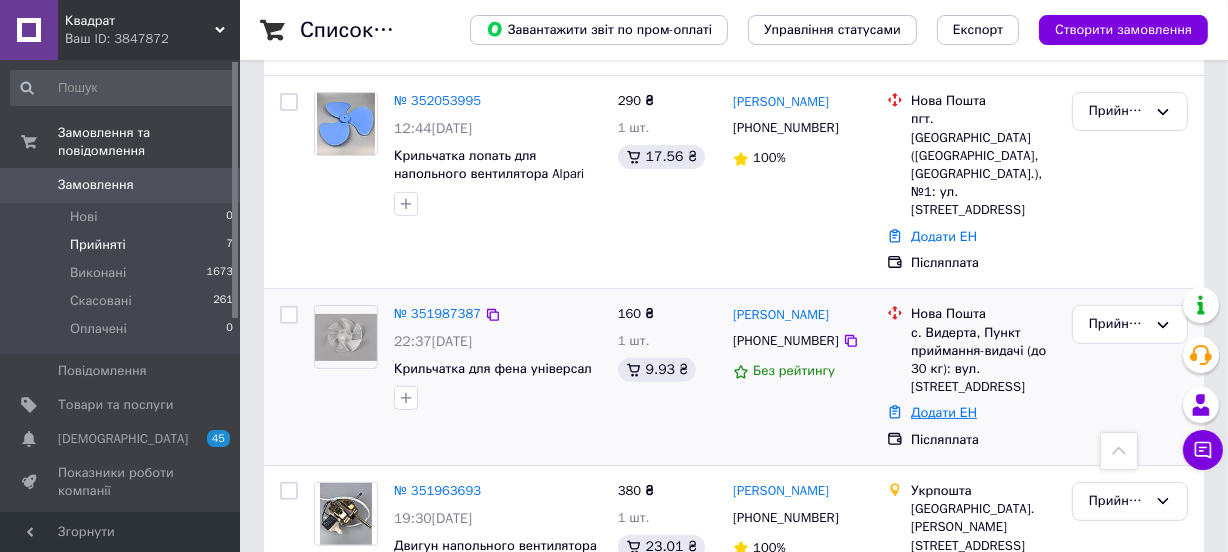click on "Додати ЕН" at bounding box center (944, 412) 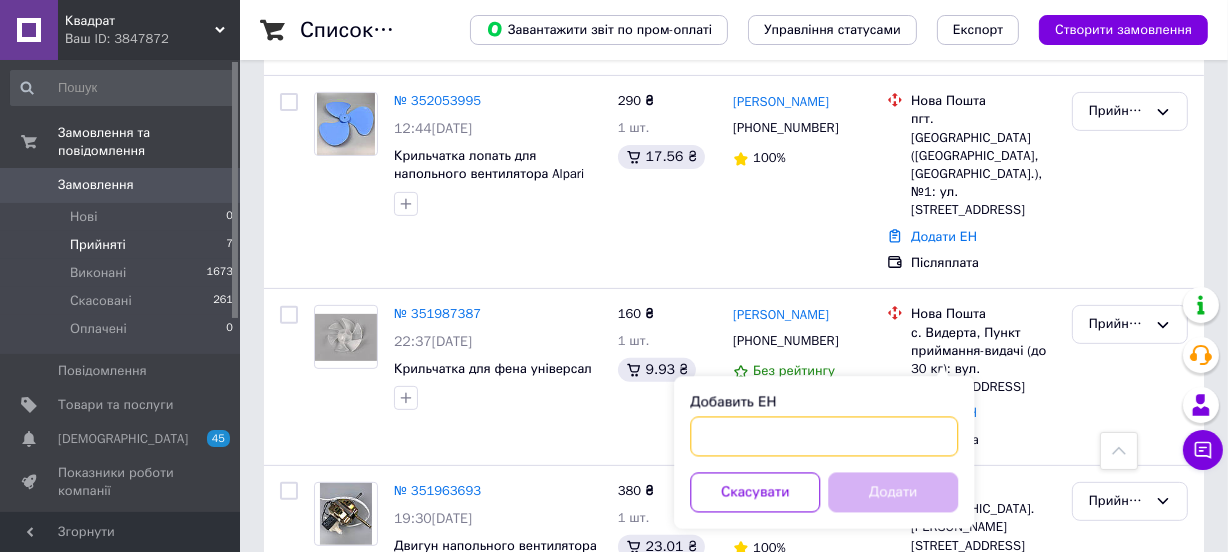 click on "Добавить ЕН" at bounding box center [824, 437] 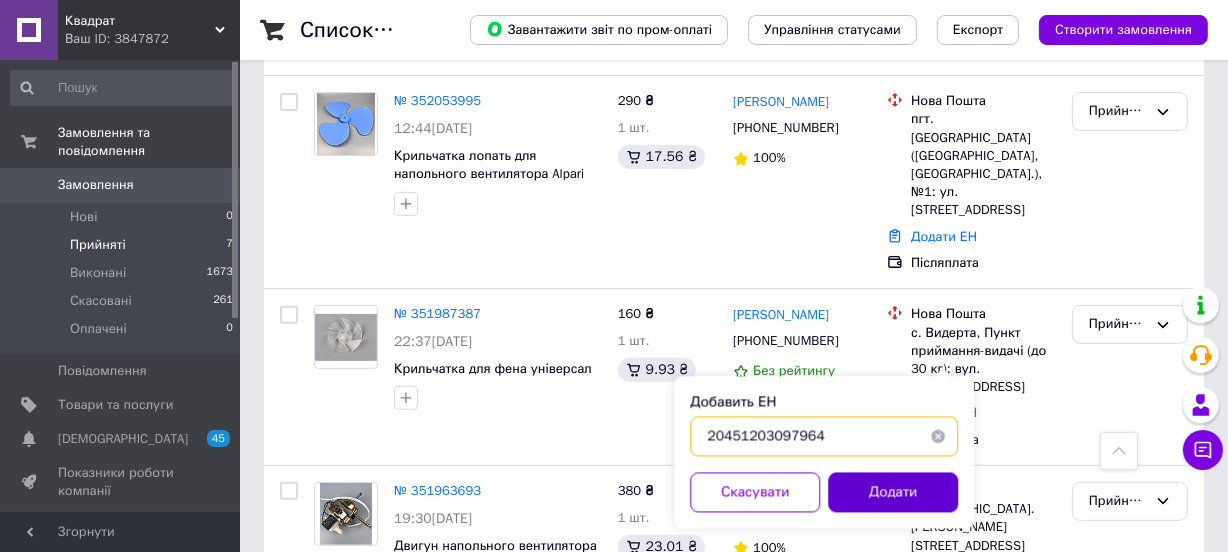 type on "20451203097964" 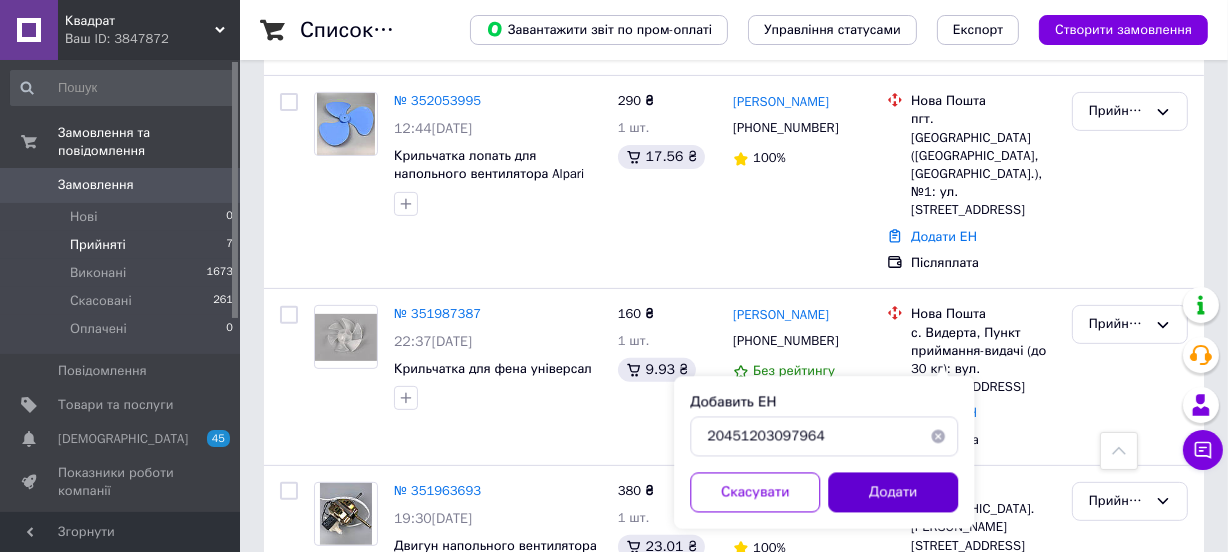 click on "Додати" at bounding box center [893, 493] 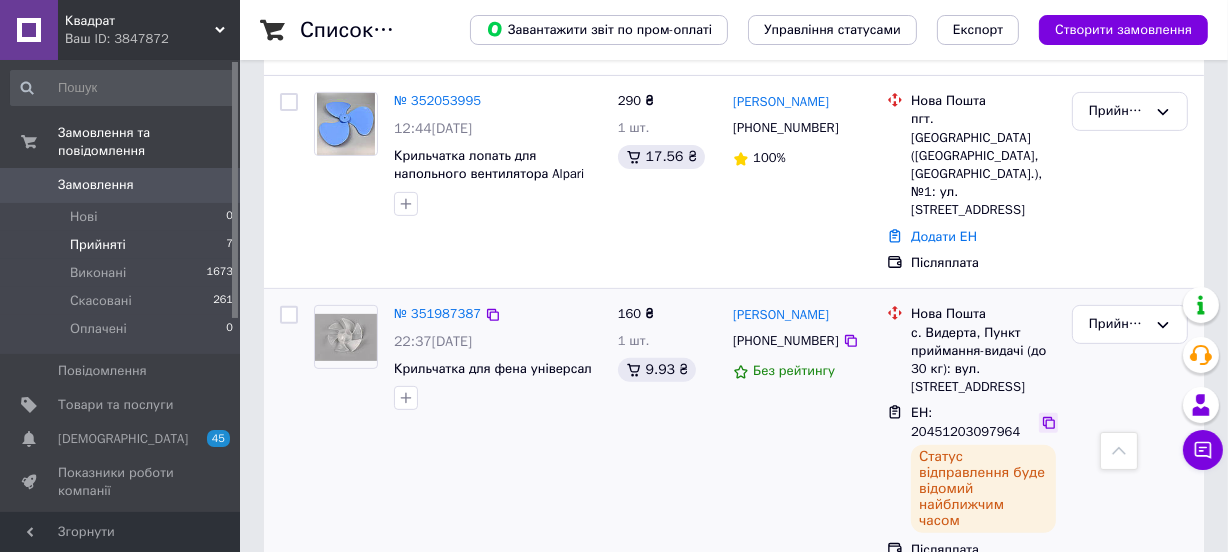 click 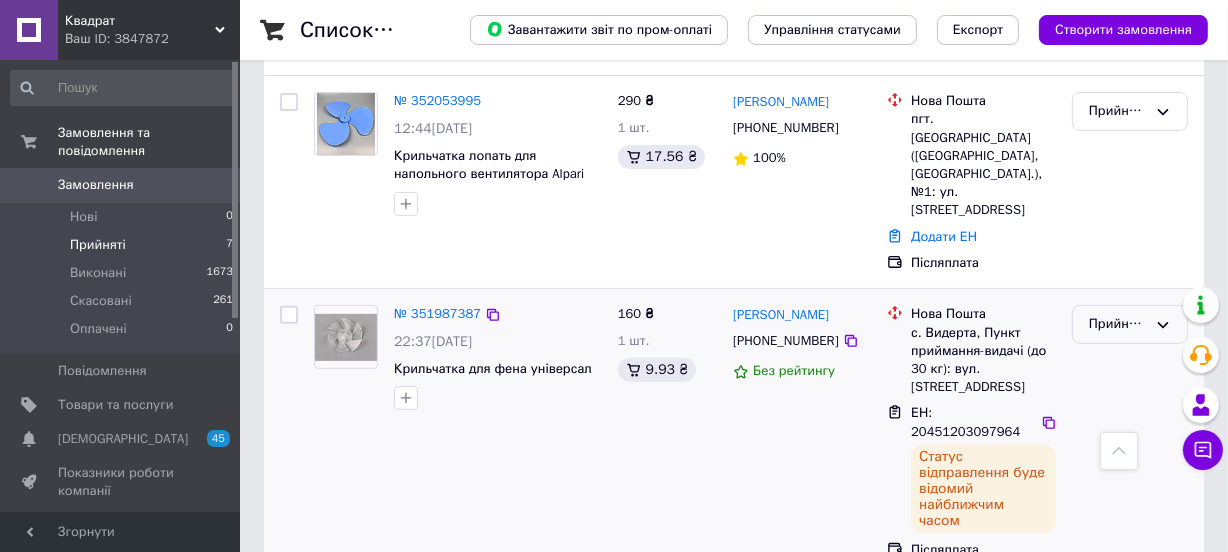 click on "Прийнято" at bounding box center (1118, 324) 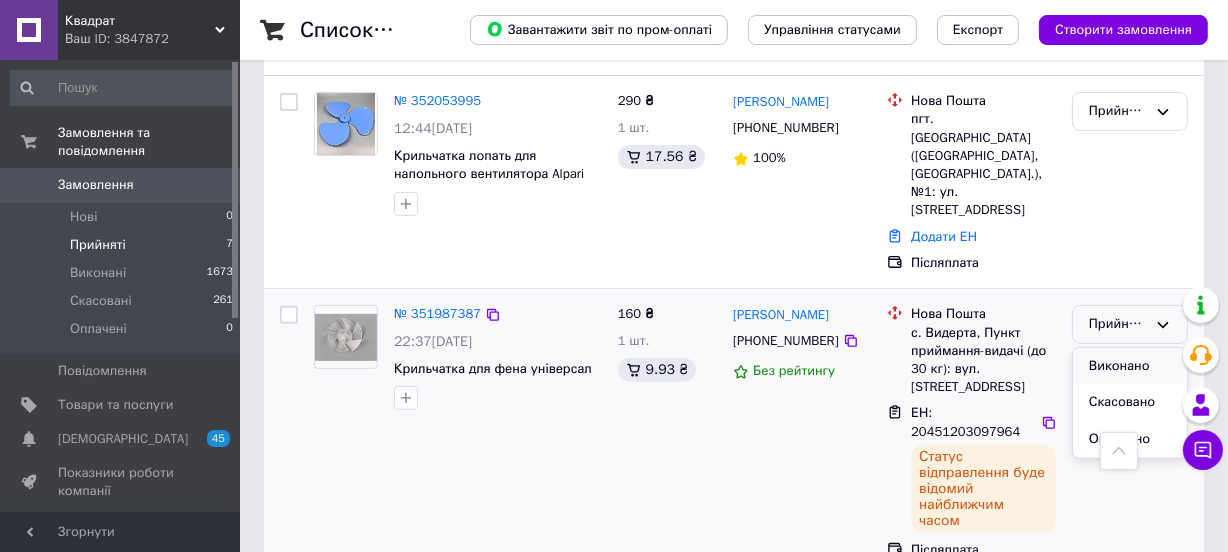 click on "Виконано" at bounding box center (1130, 366) 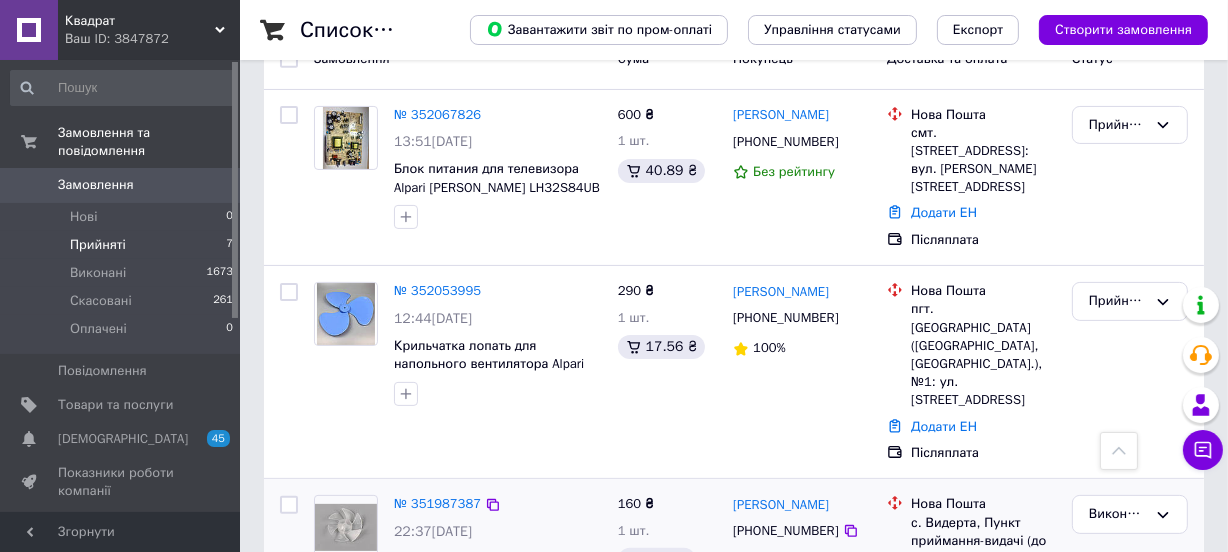 scroll, scrollTop: 299, scrollLeft: 0, axis: vertical 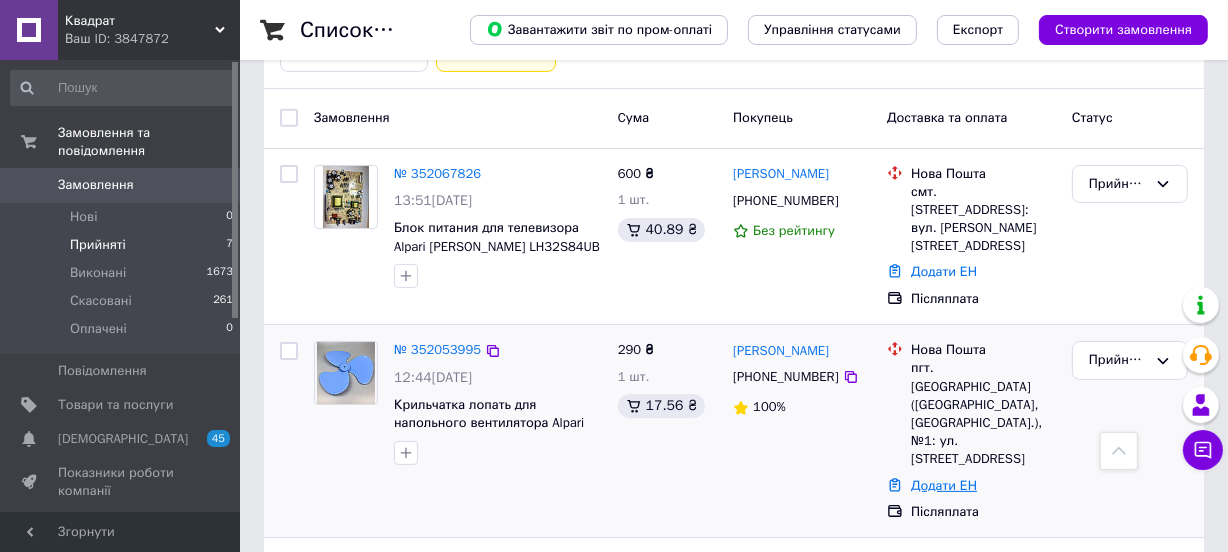 click on "Додати ЕН" at bounding box center (944, 485) 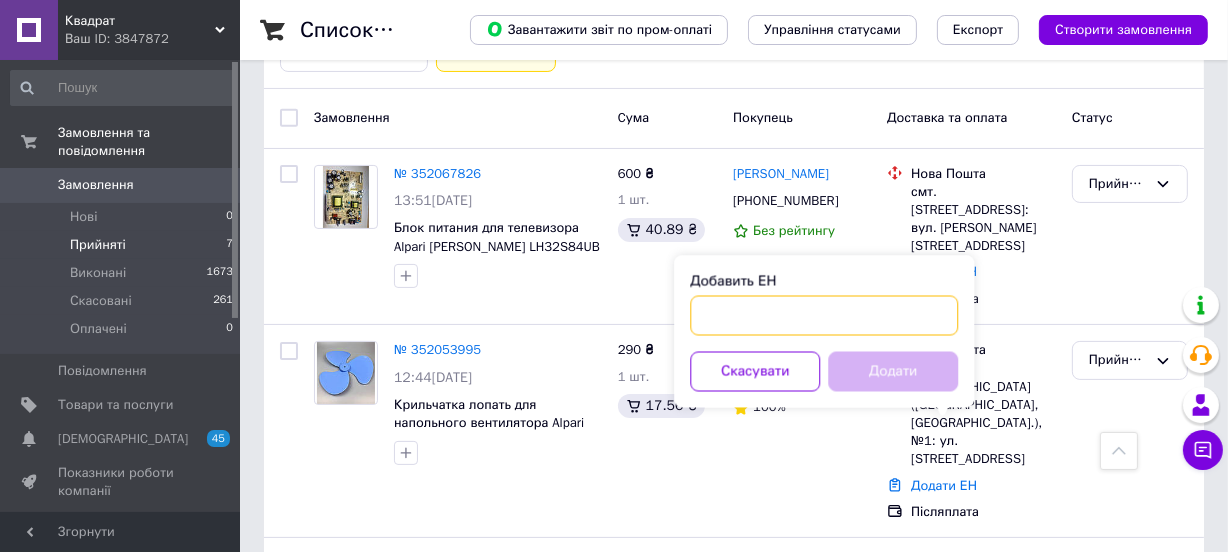 click on "Добавить ЕН" at bounding box center (824, 316) 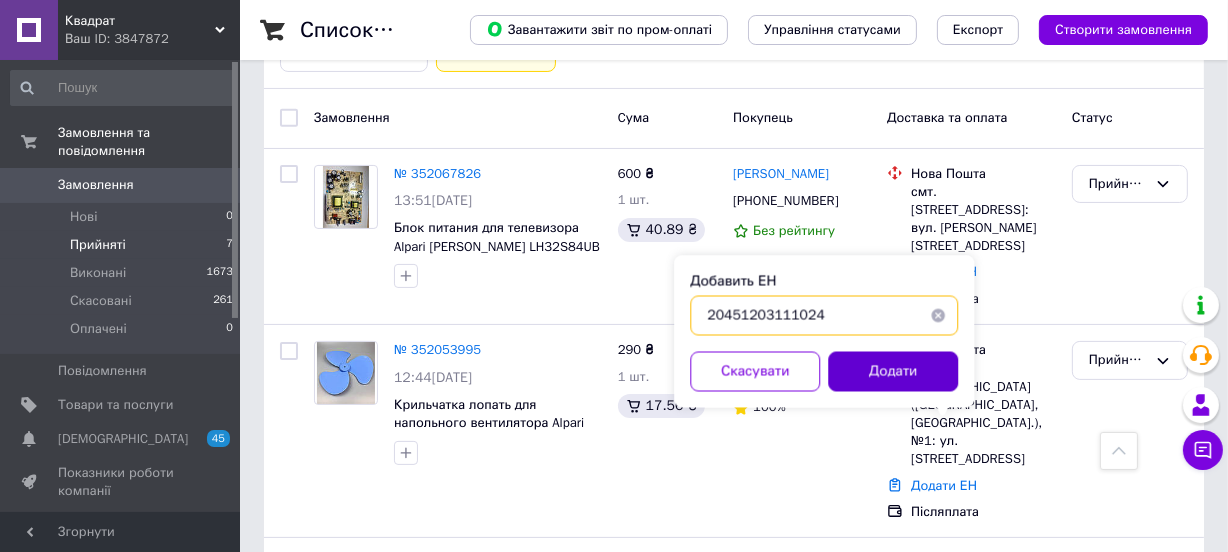 type on "20451203111024" 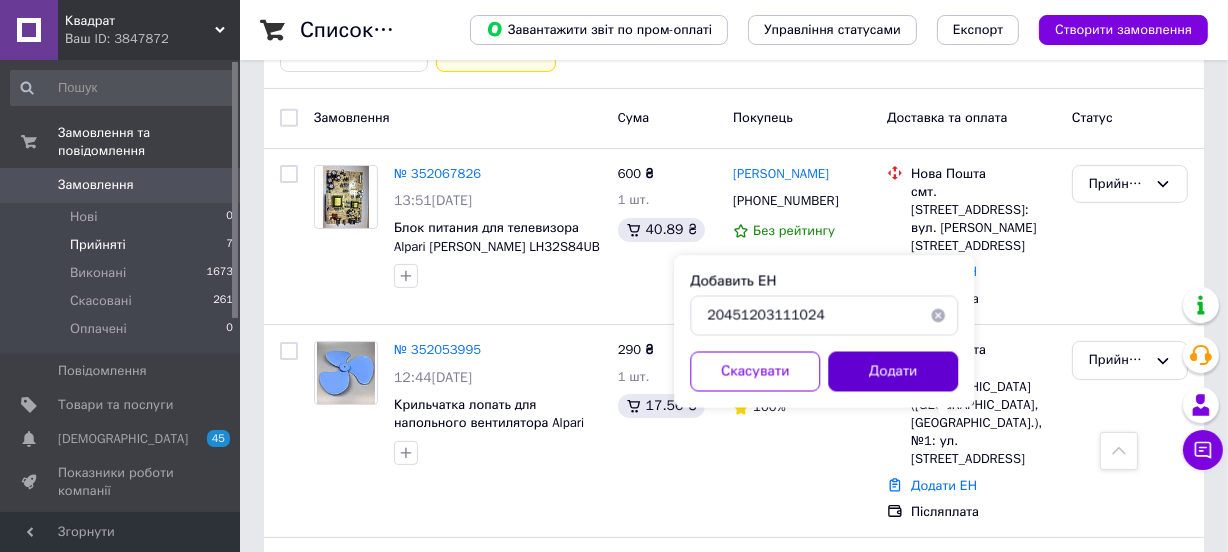 click on "Додати" at bounding box center (893, 372) 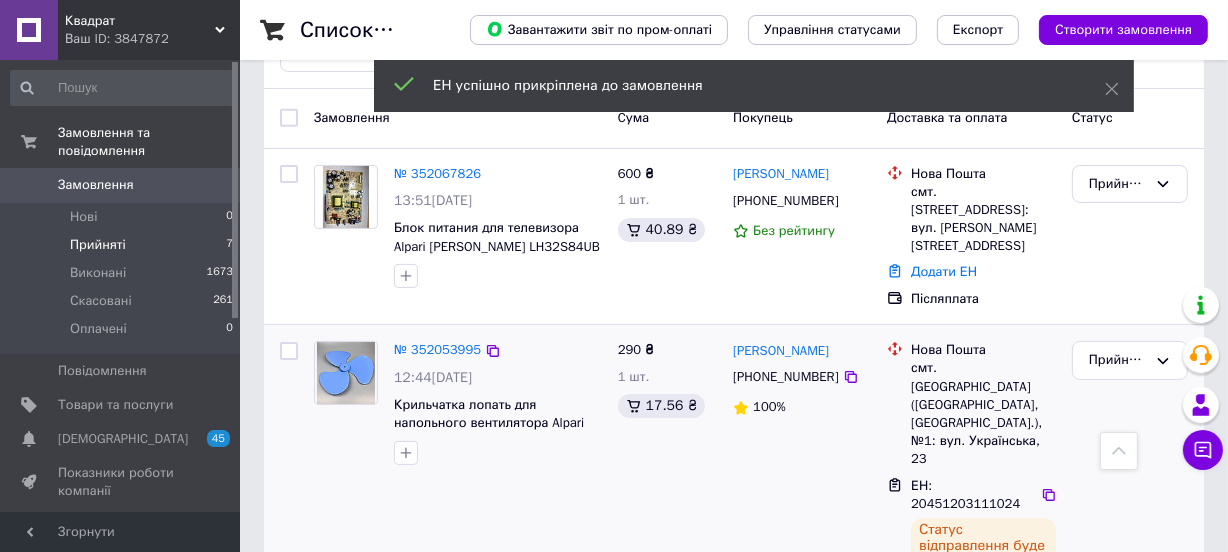 scroll, scrollTop: 390, scrollLeft: 0, axis: vertical 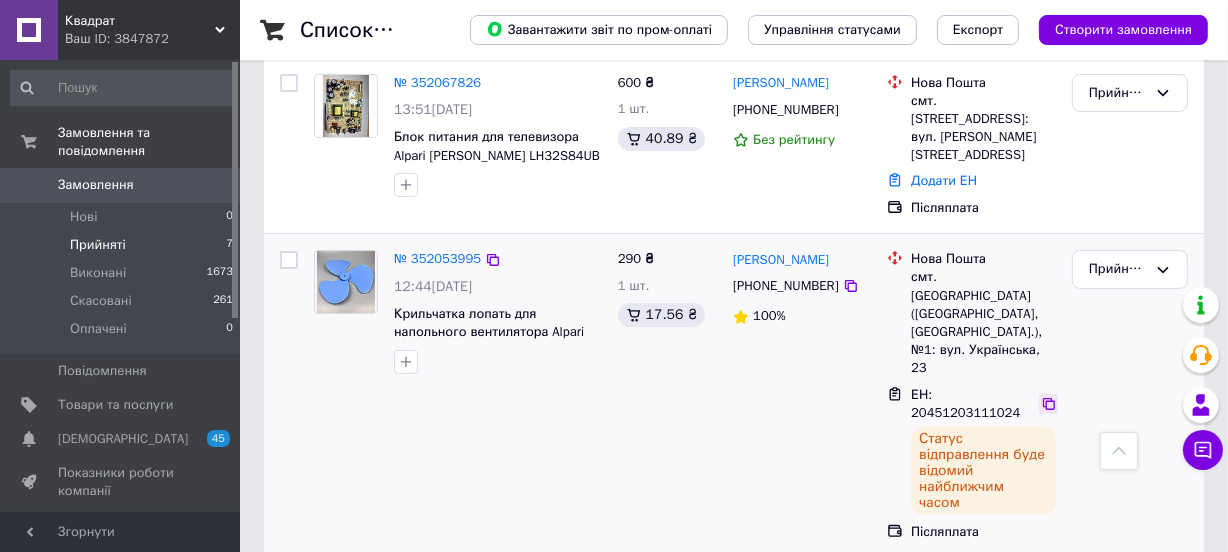 click 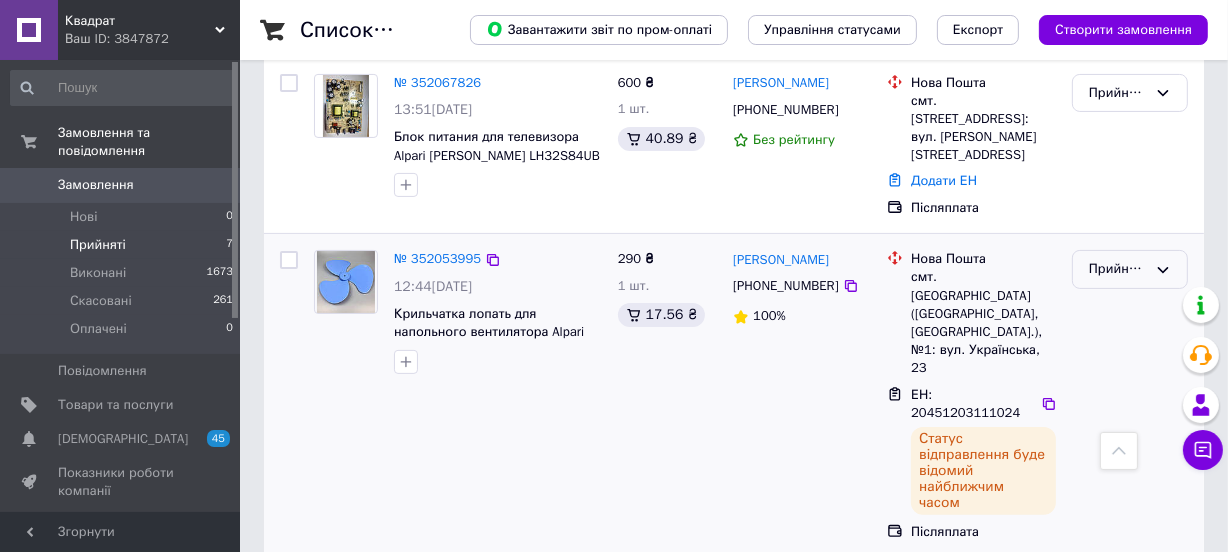 click on "Прийнято" at bounding box center (1118, 269) 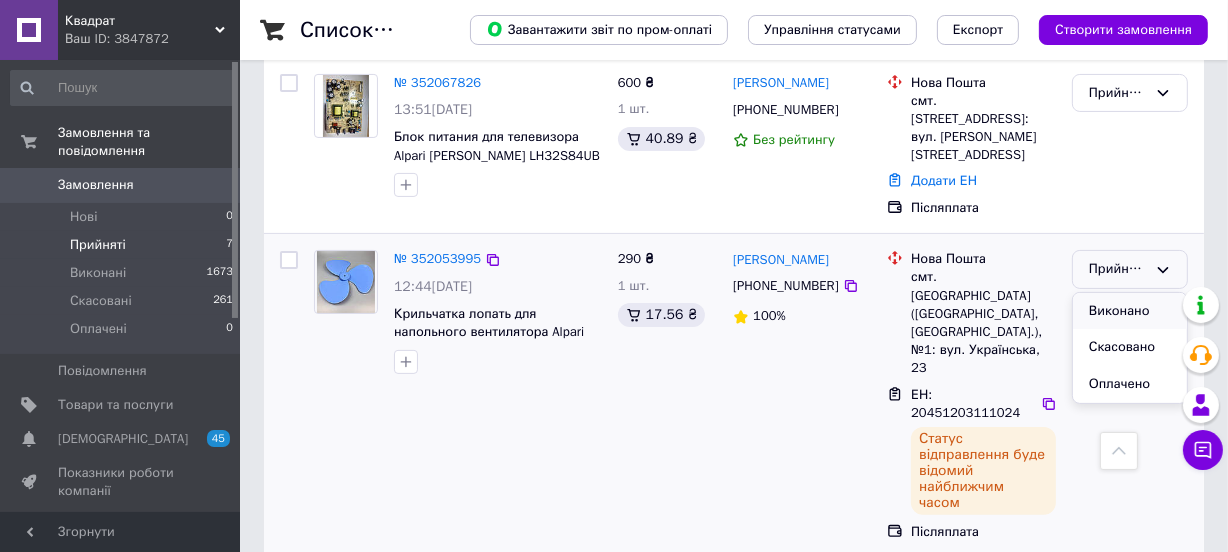 click on "Виконано" at bounding box center (1130, 311) 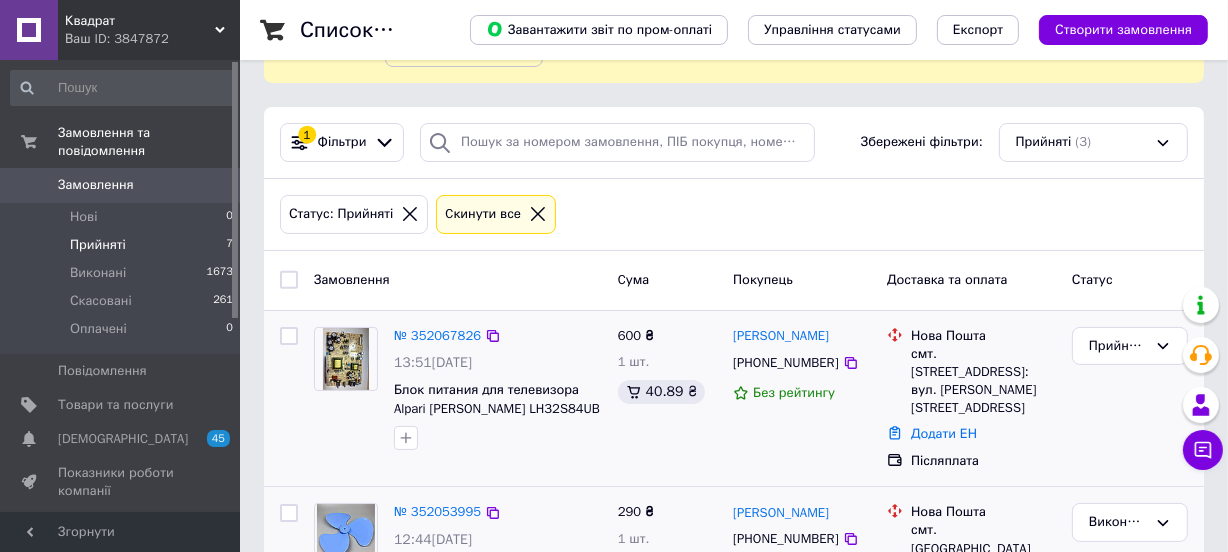 scroll, scrollTop: 117, scrollLeft: 0, axis: vertical 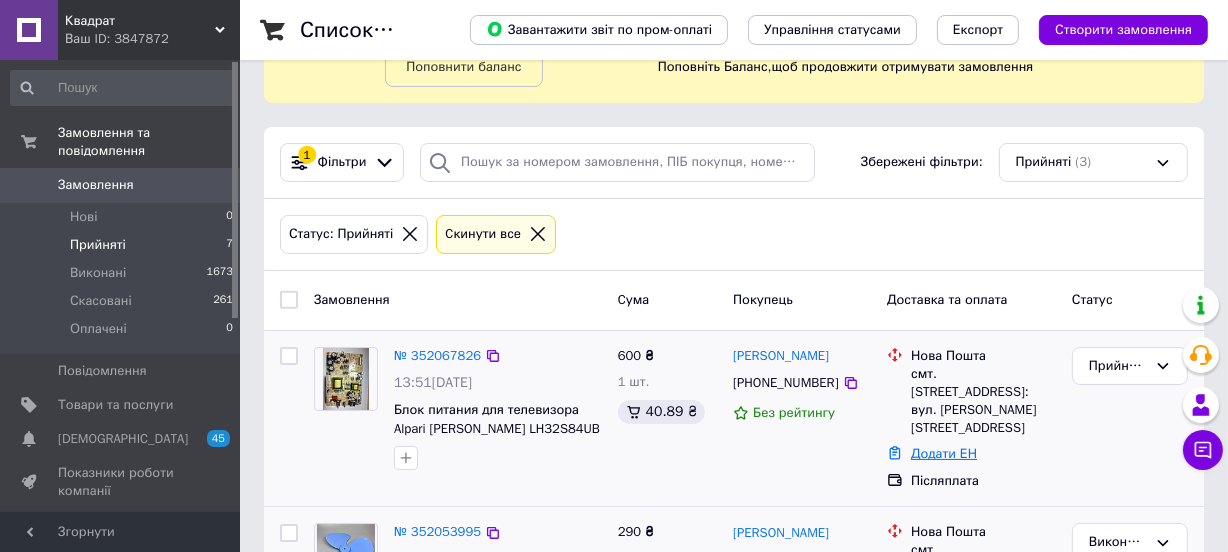click on "Додати ЕН" at bounding box center [944, 453] 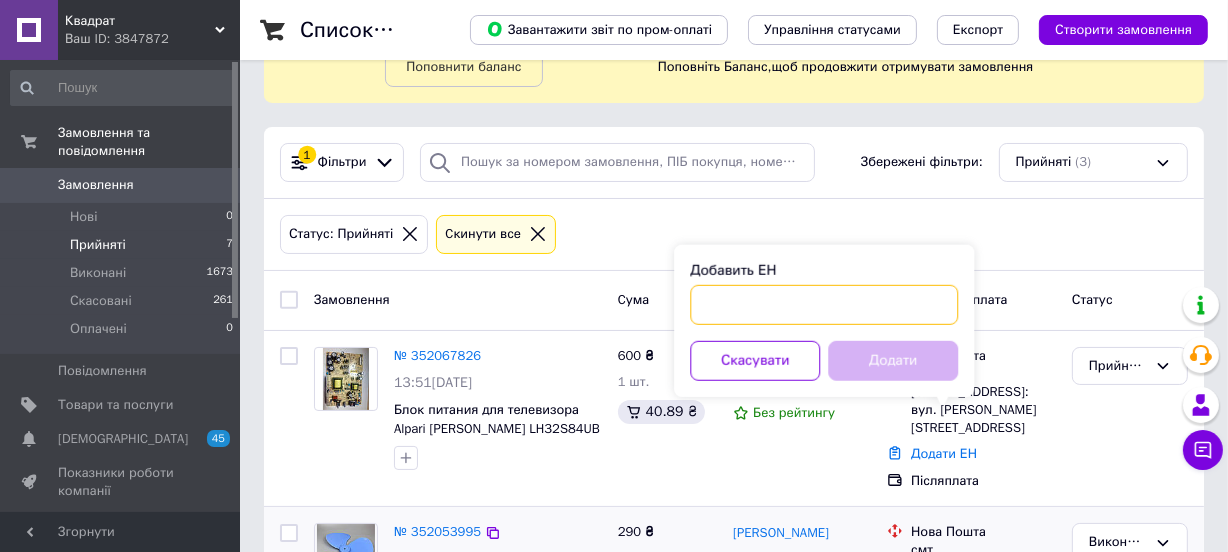 click on "Добавить ЕН" at bounding box center (824, 305) 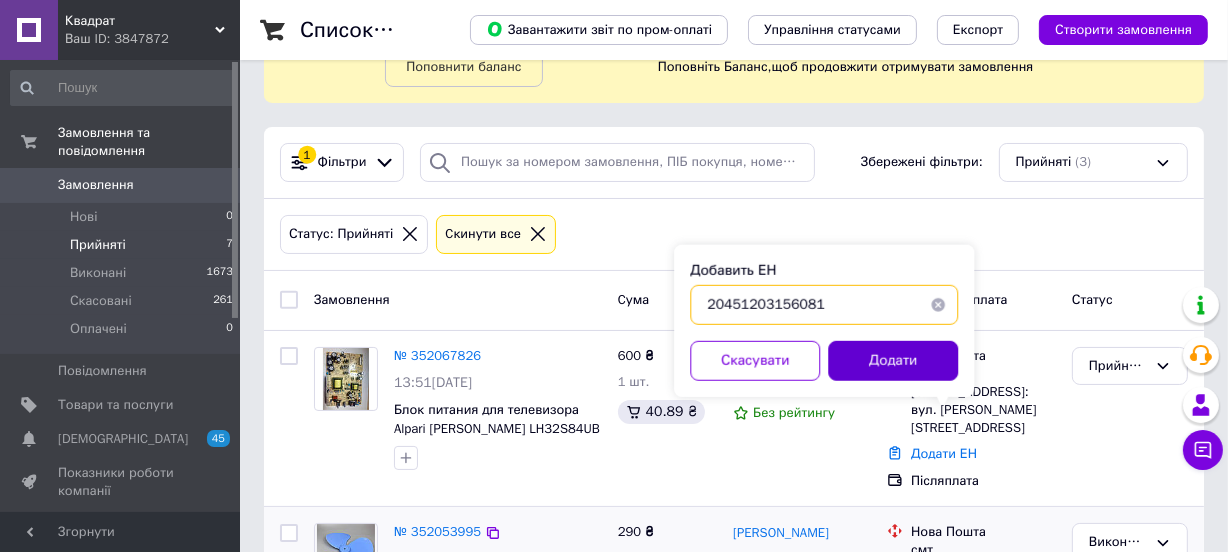 type on "20451203156081" 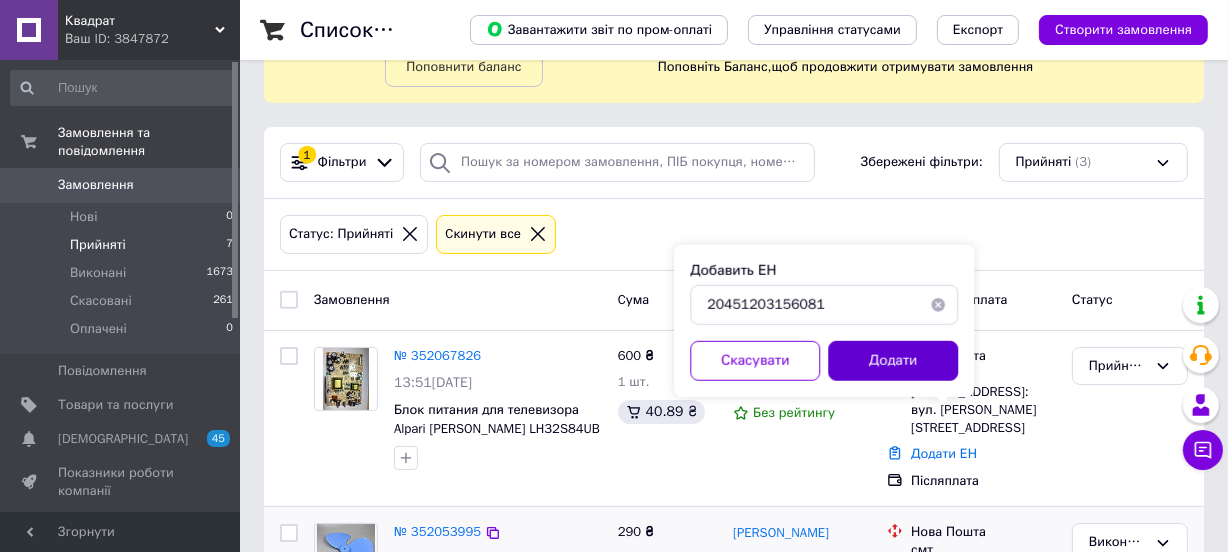 click on "Додати" at bounding box center [893, 361] 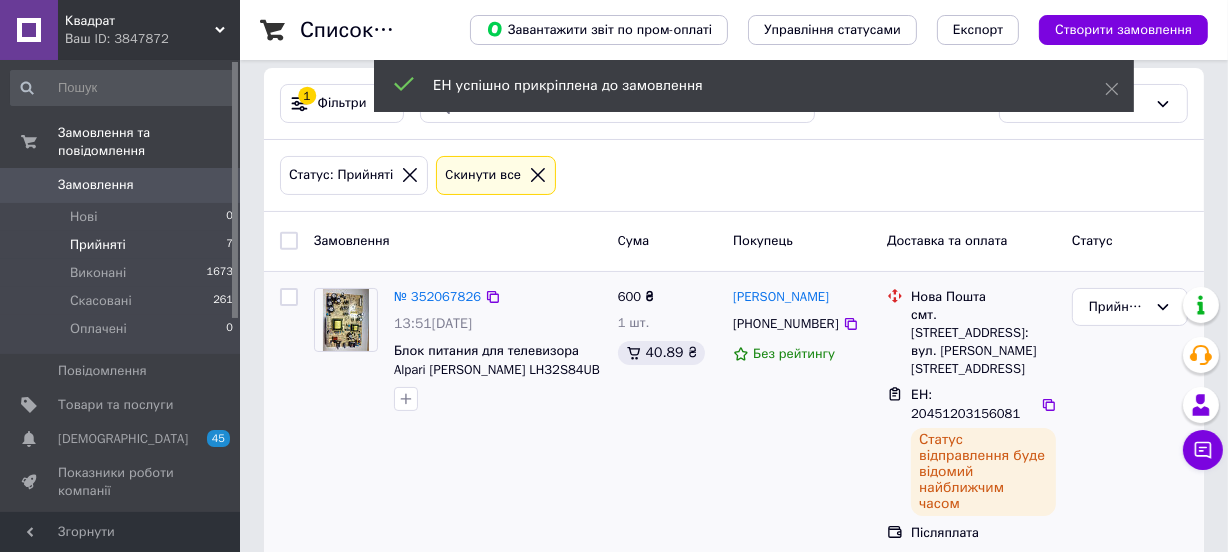 scroll, scrollTop: 208, scrollLeft: 0, axis: vertical 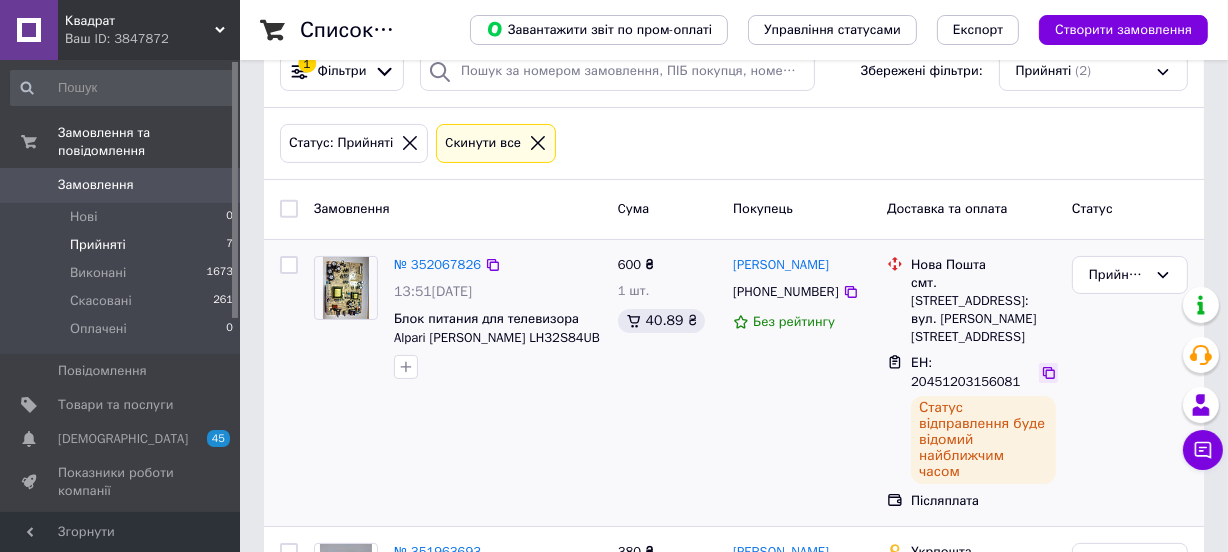 click 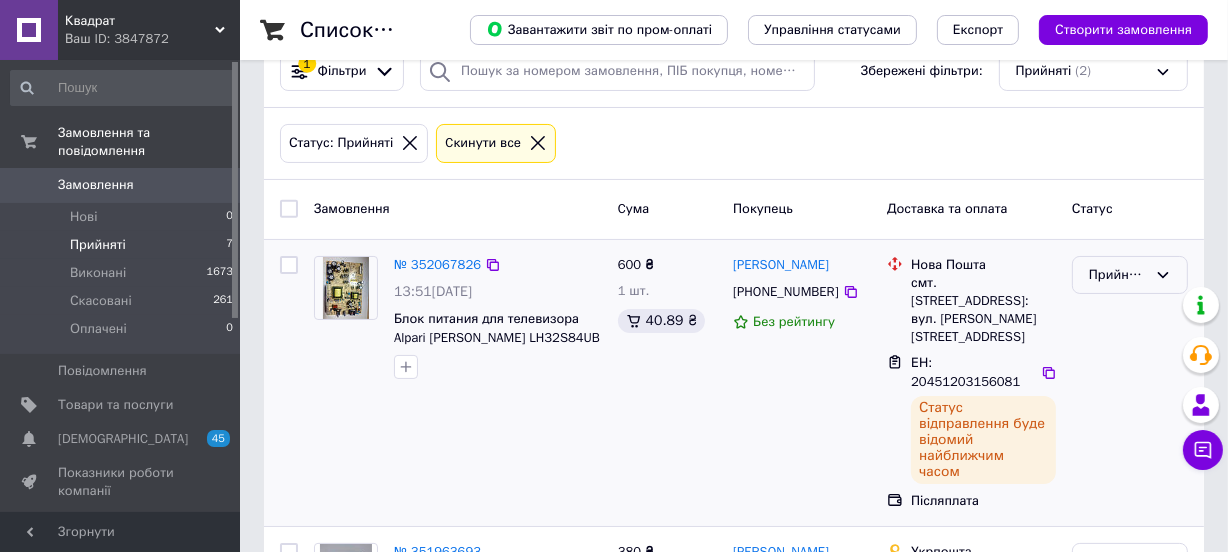 click on "Прийнято" at bounding box center [1118, 275] 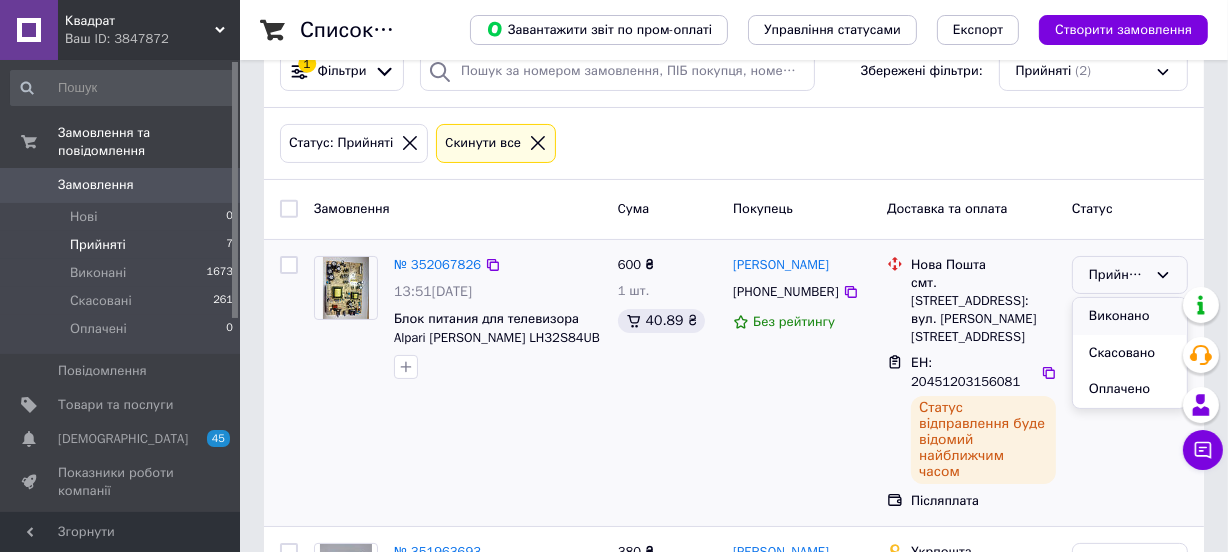 click on "Виконано" at bounding box center [1130, 316] 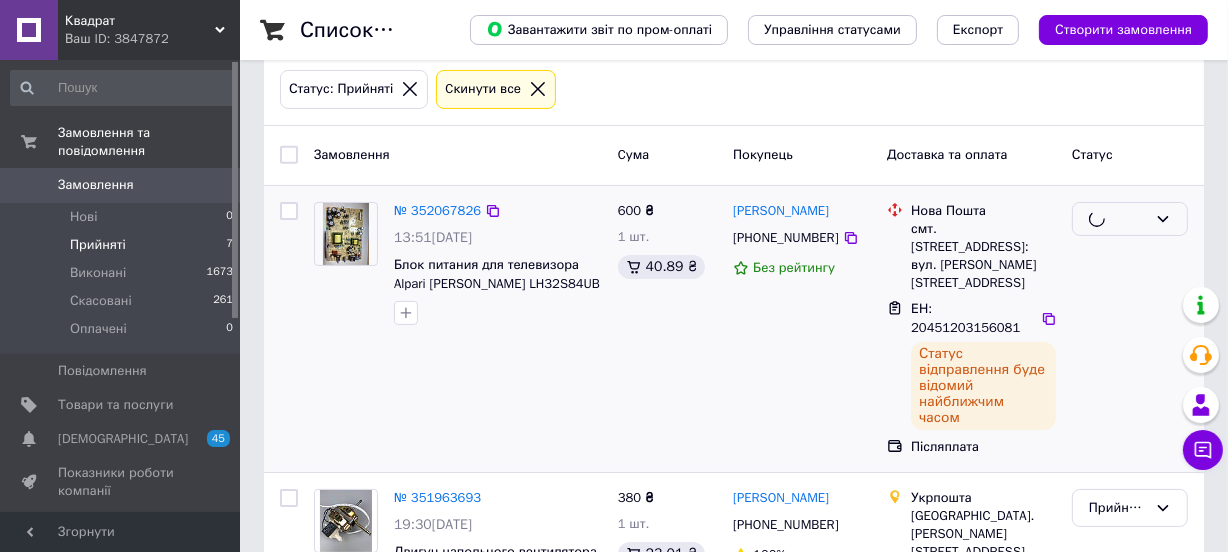 scroll, scrollTop: 292, scrollLeft: 0, axis: vertical 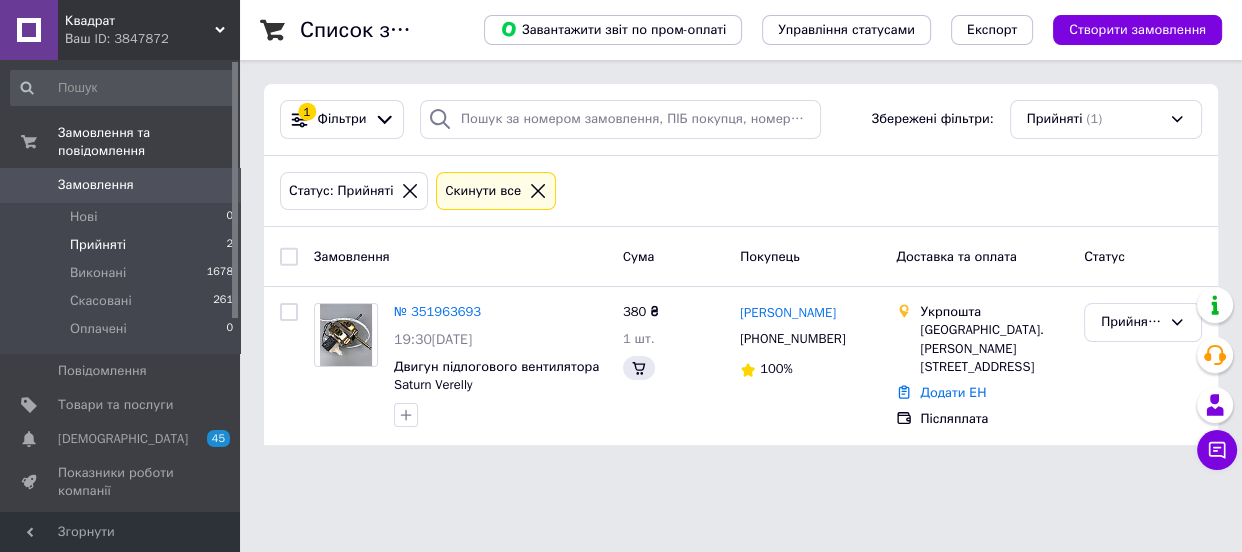 click 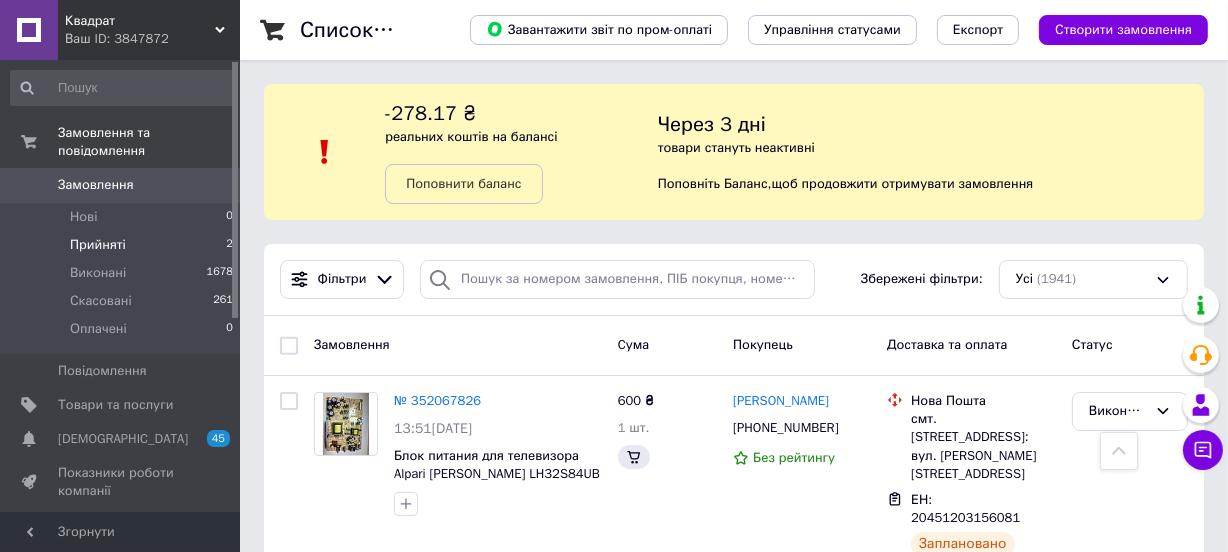 scroll, scrollTop: 292, scrollLeft: 0, axis: vertical 